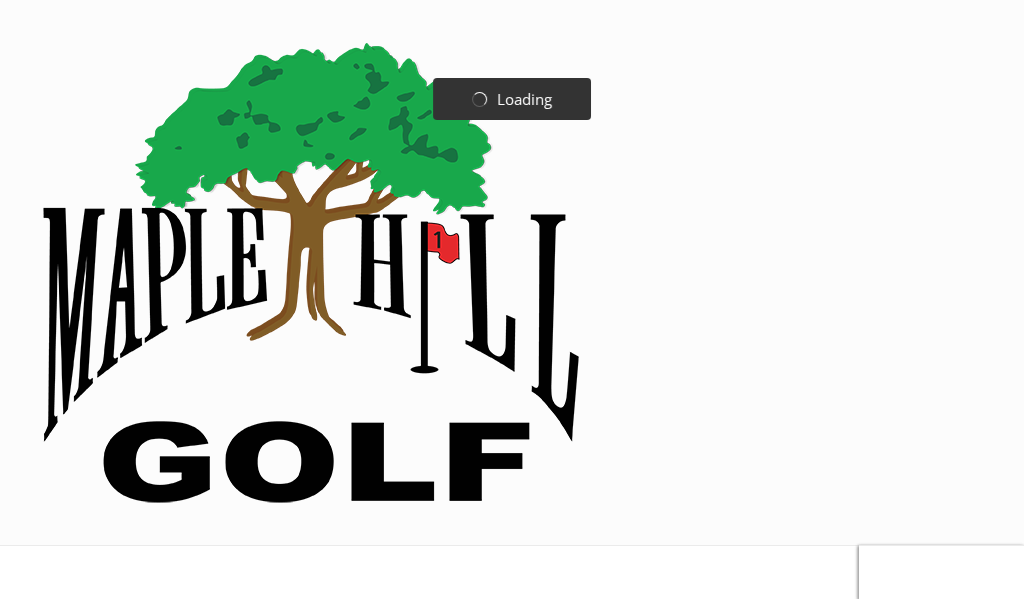 scroll, scrollTop: 0, scrollLeft: 0, axis: both 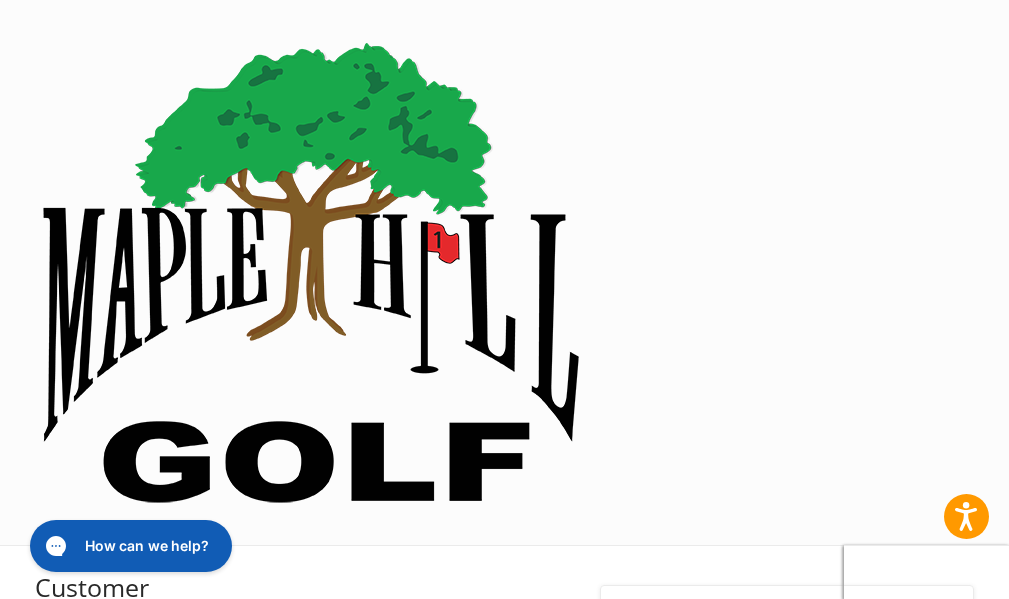 click on "•••••" at bounding box center (168, 668) 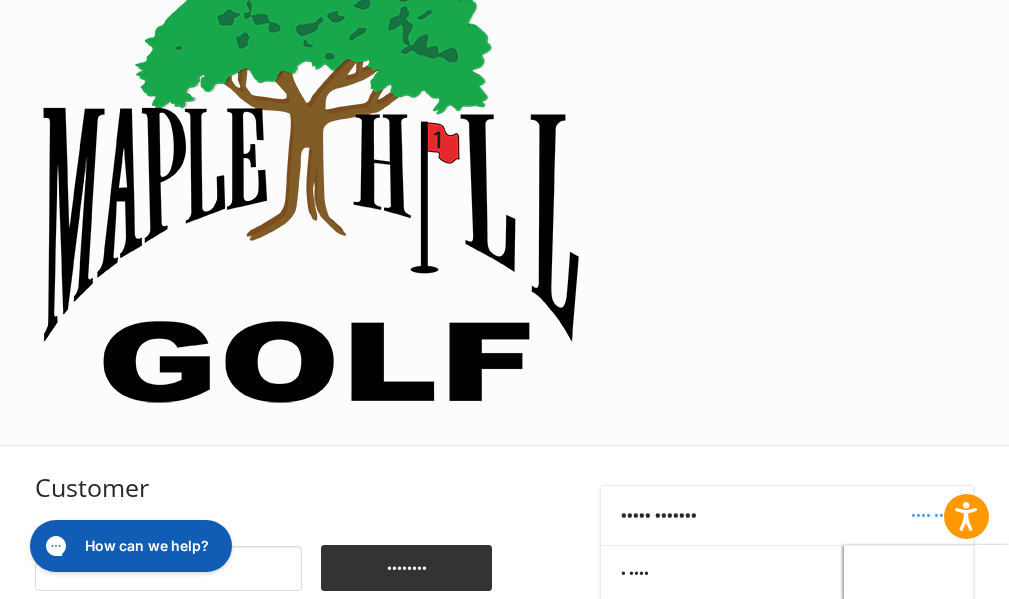 scroll, scrollTop: 159, scrollLeft: 0, axis: vertical 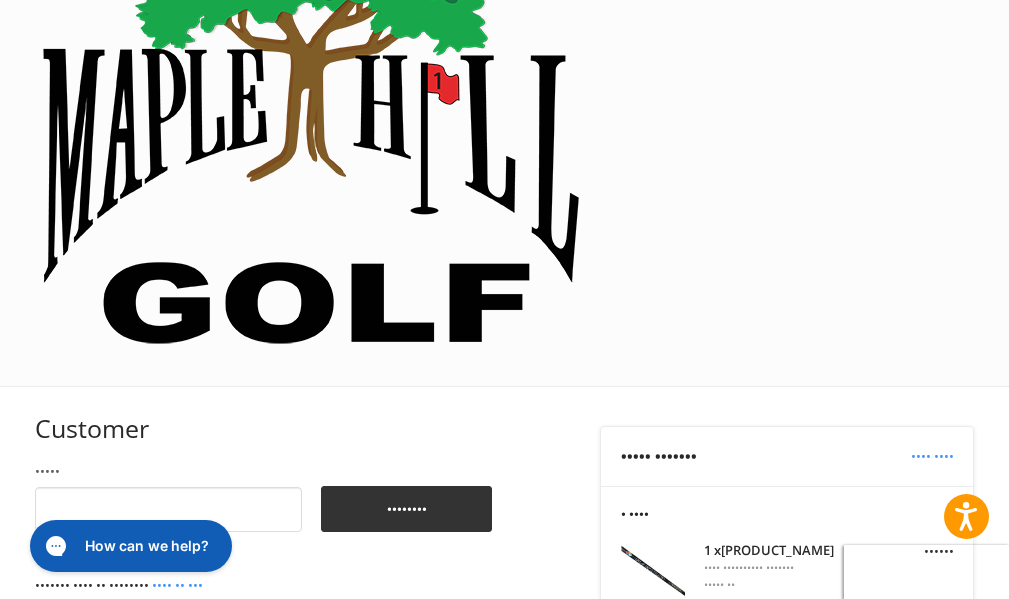 click on "Shipping" at bounding box center [93, 795] 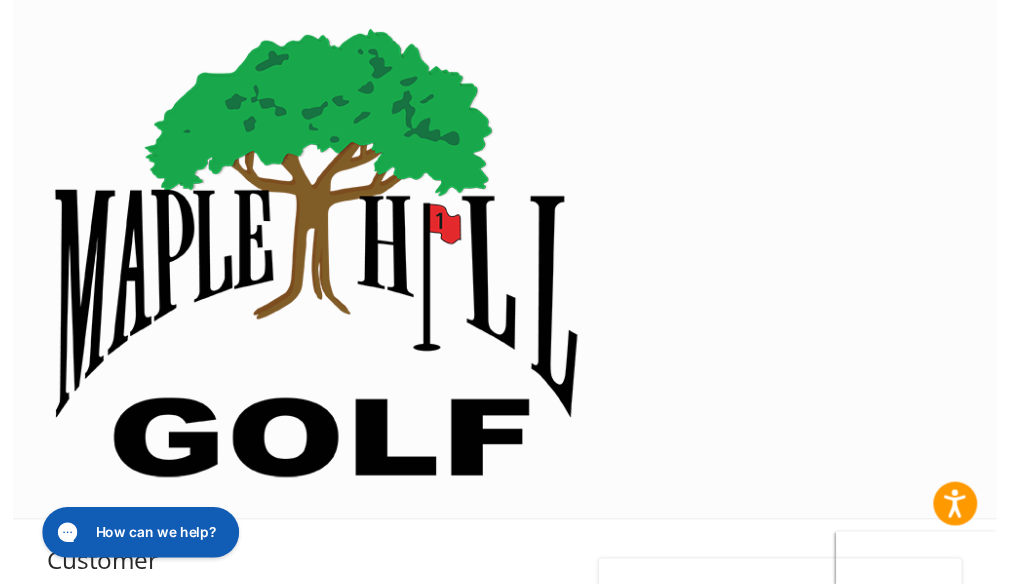 scroll, scrollTop: 0, scrollLeft: 0, axis: both 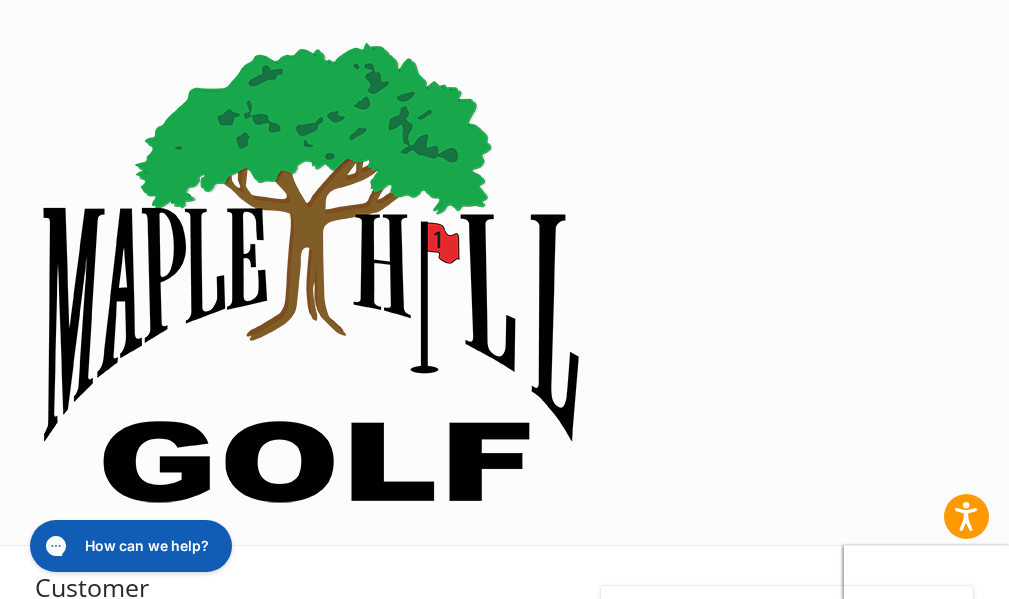 click on "•••••" at bounding box center [168, 668] 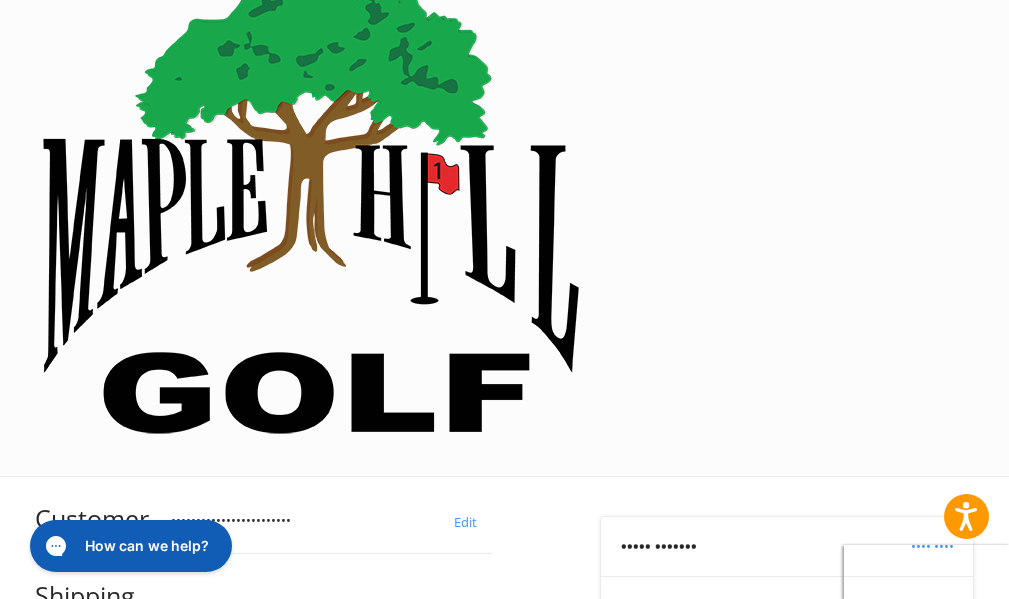 scroll, scrollTop: 117, scrollLeft: 0, axis: vertical 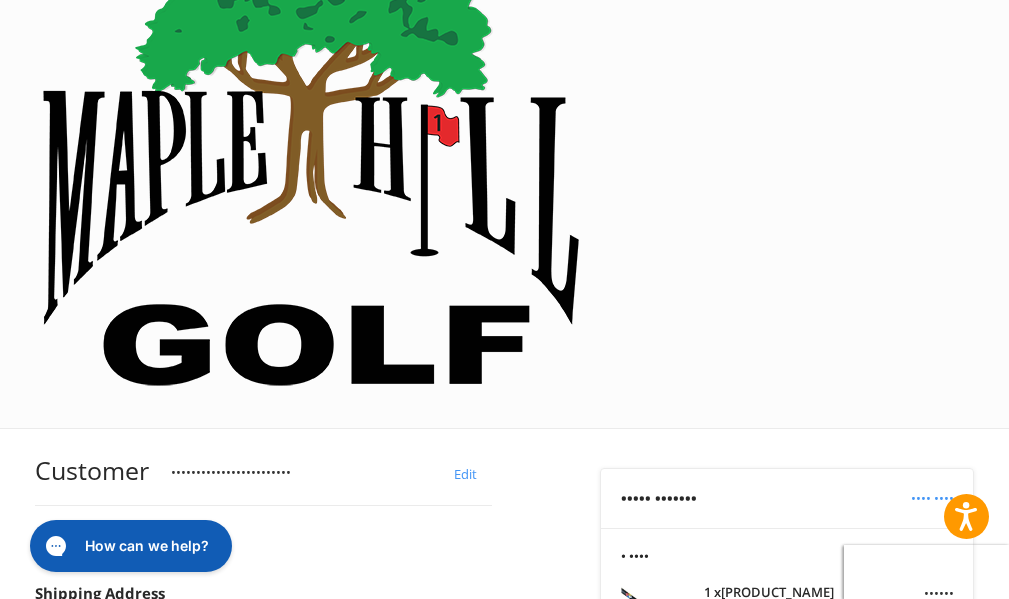 type on "****" 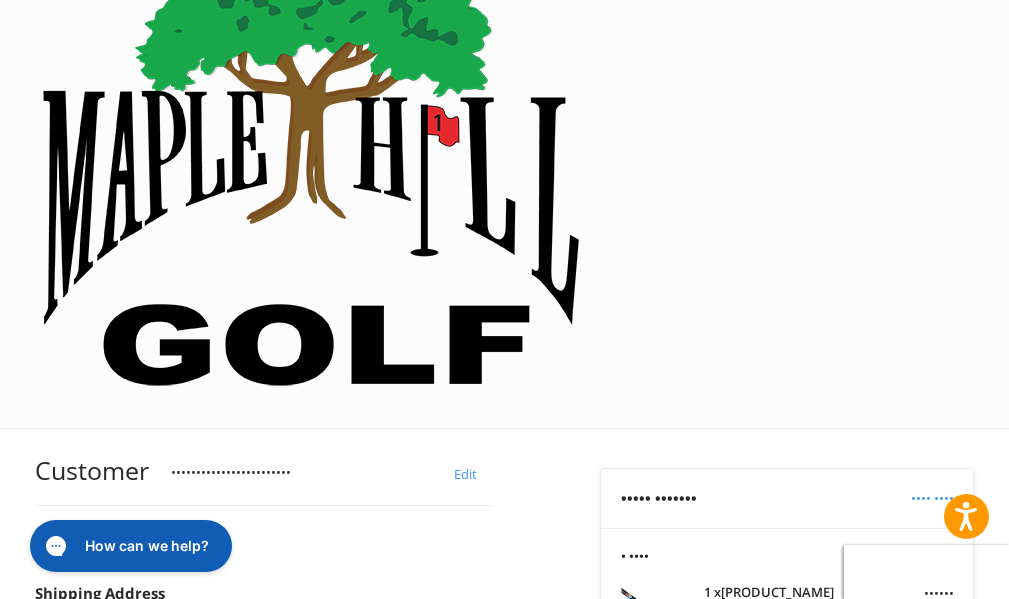 type on "*******" 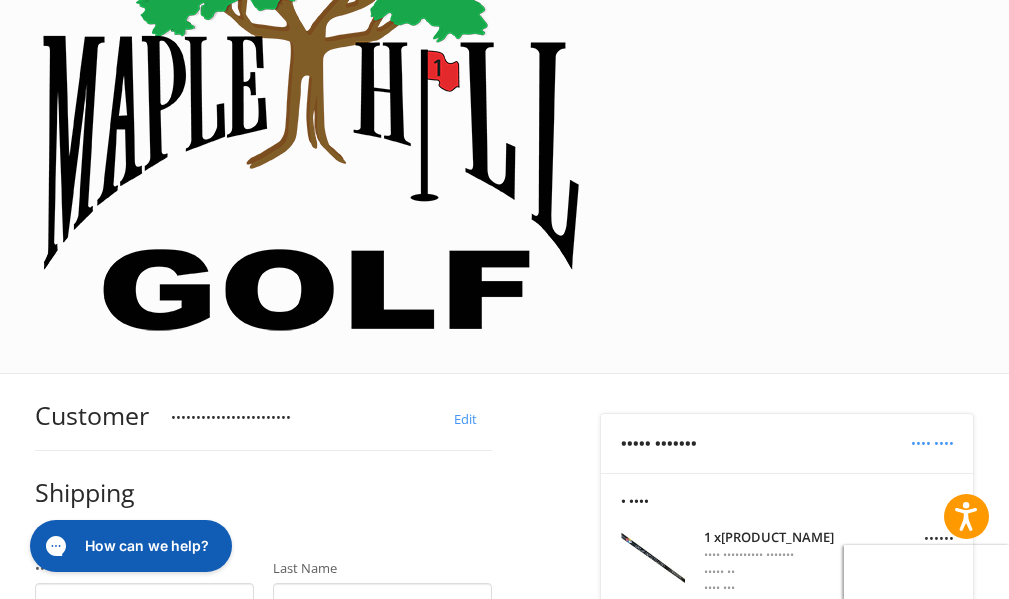 scroll, scrollTop: 317, scrollLeft: 0, axis: vertical 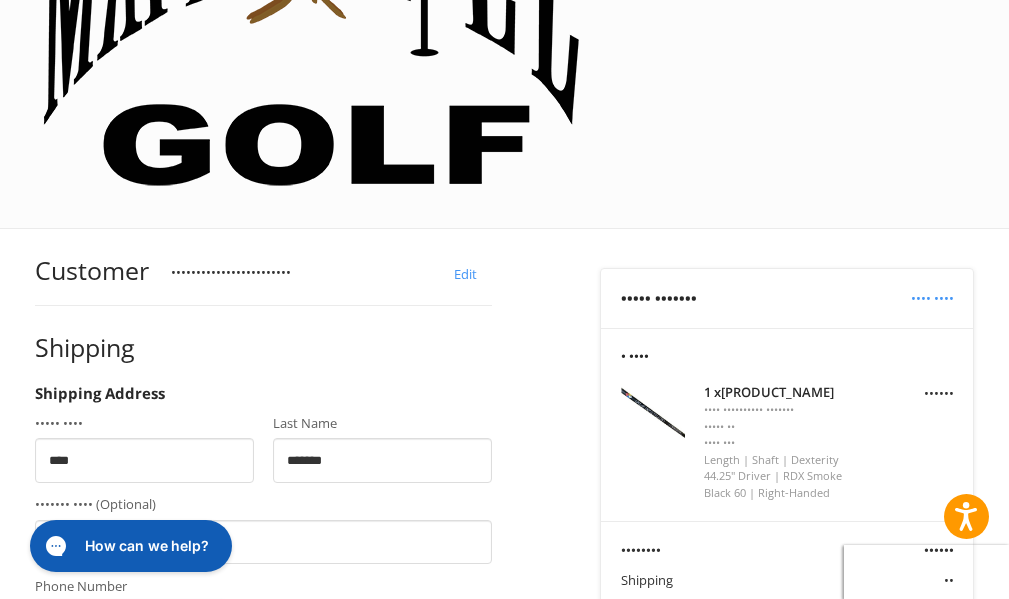 type on "**********" 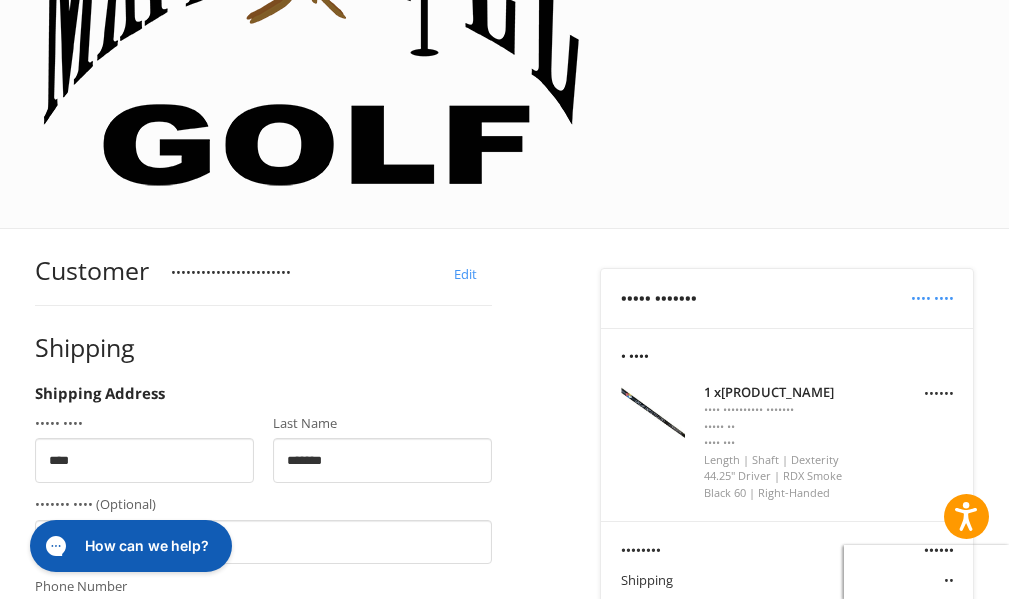 click on "Address" at bounding box center (264, 704) 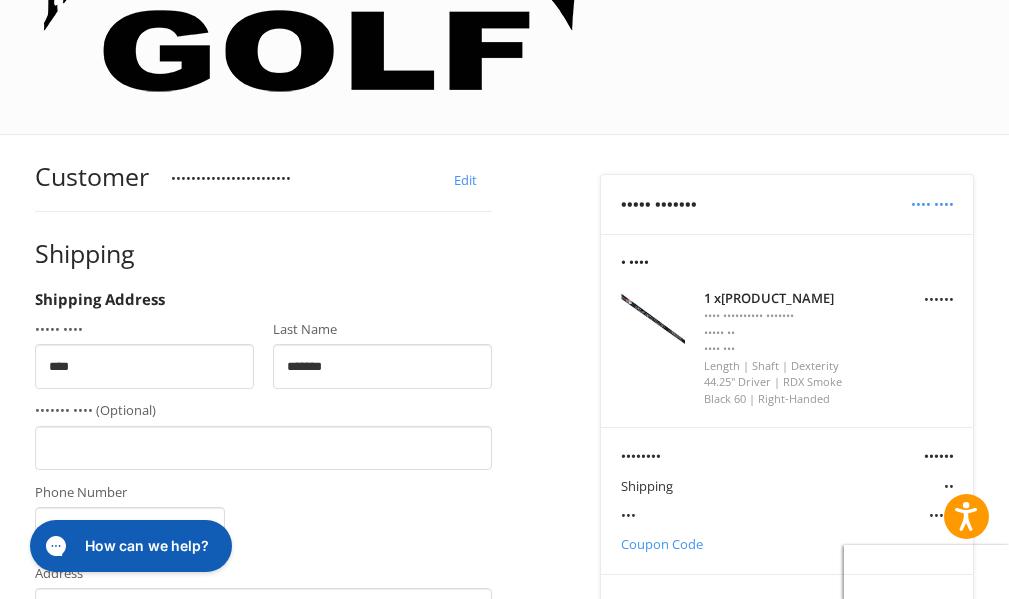 scroll, scrollTop: 417, scrollLeft: 0, axis: vertical 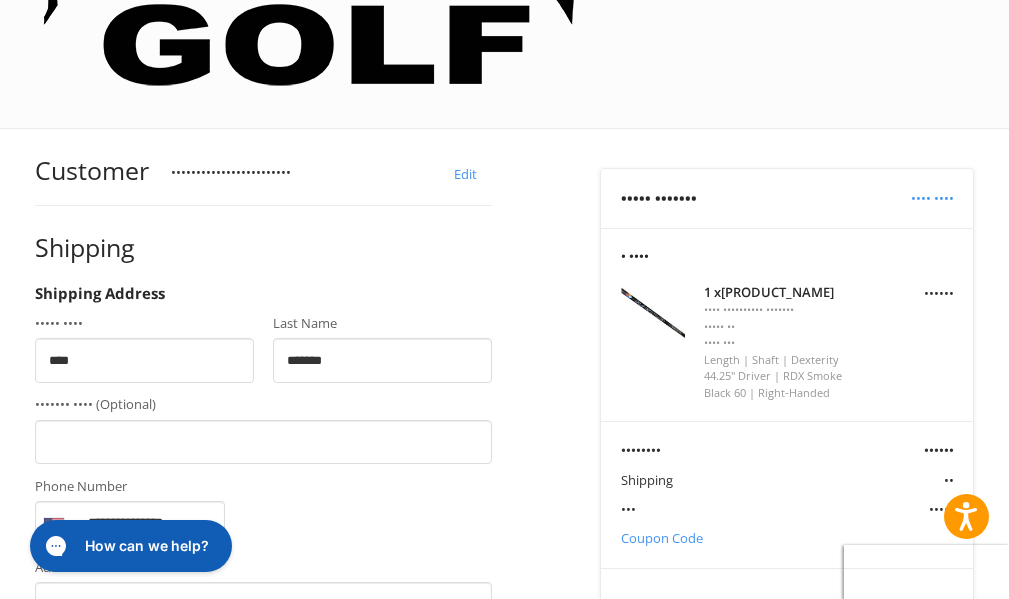 click on "City" at bounding box center [264, 767] 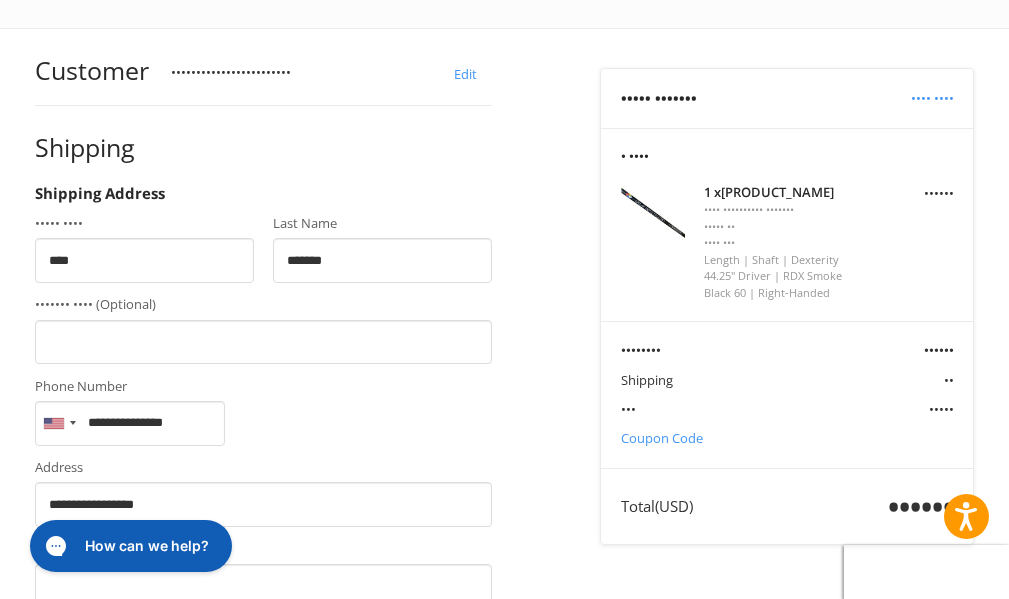 type on "**********" 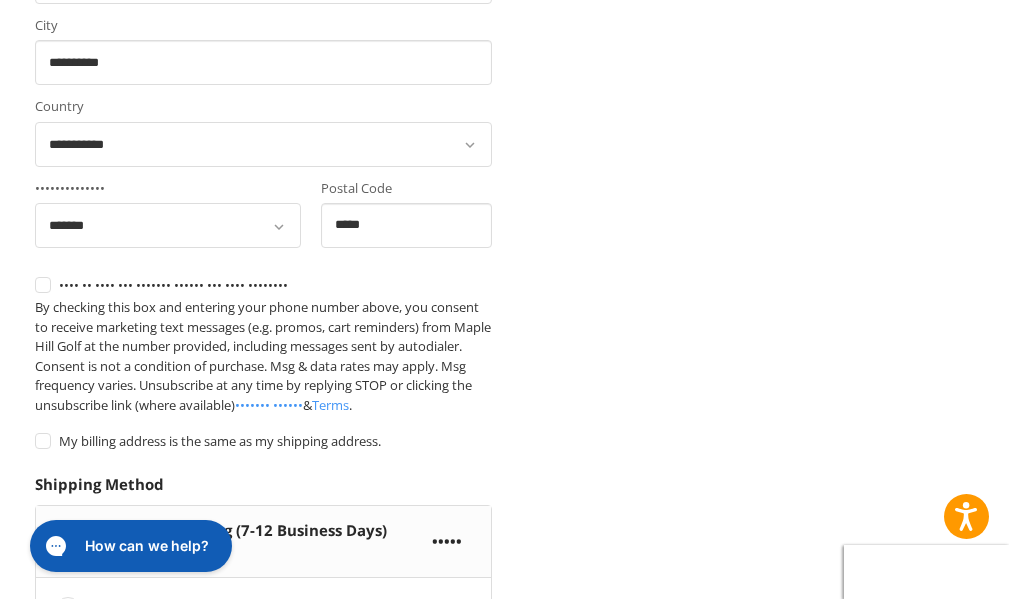 scroll, scrollTop: 1125, scrollLeft: 0, axis: vertical 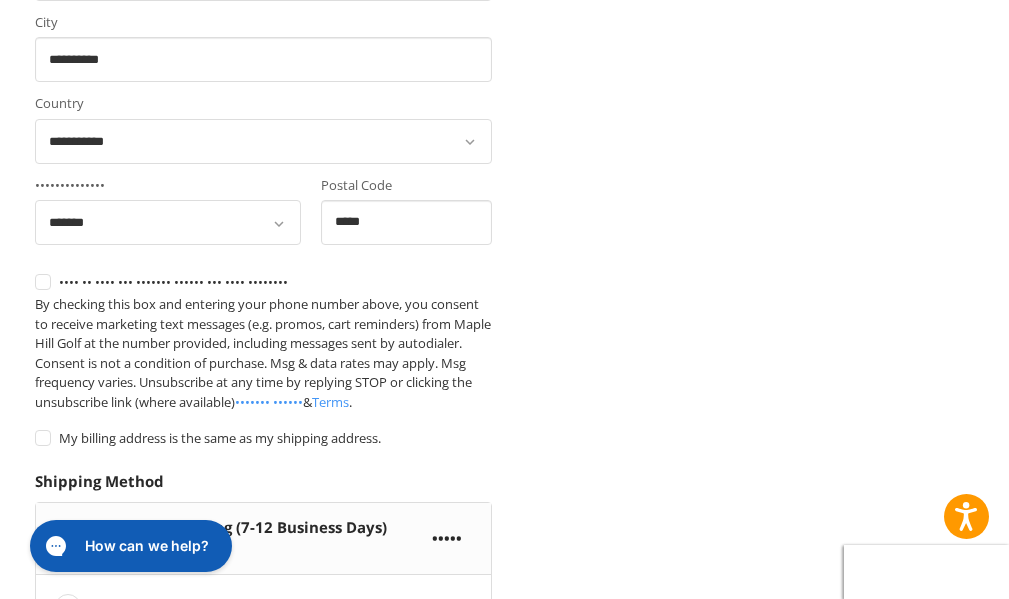 click on "•••• ••••• ••••••• ••••••" at bounding box center (278, 663) 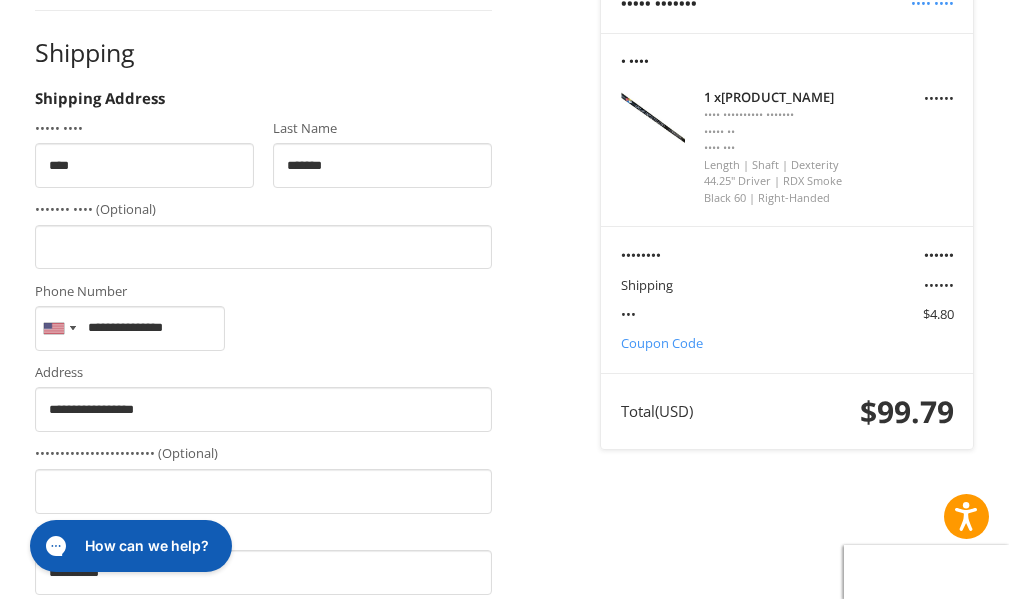 scroll, scrollTop: 725, scrollLeft: 0, axis: vertical 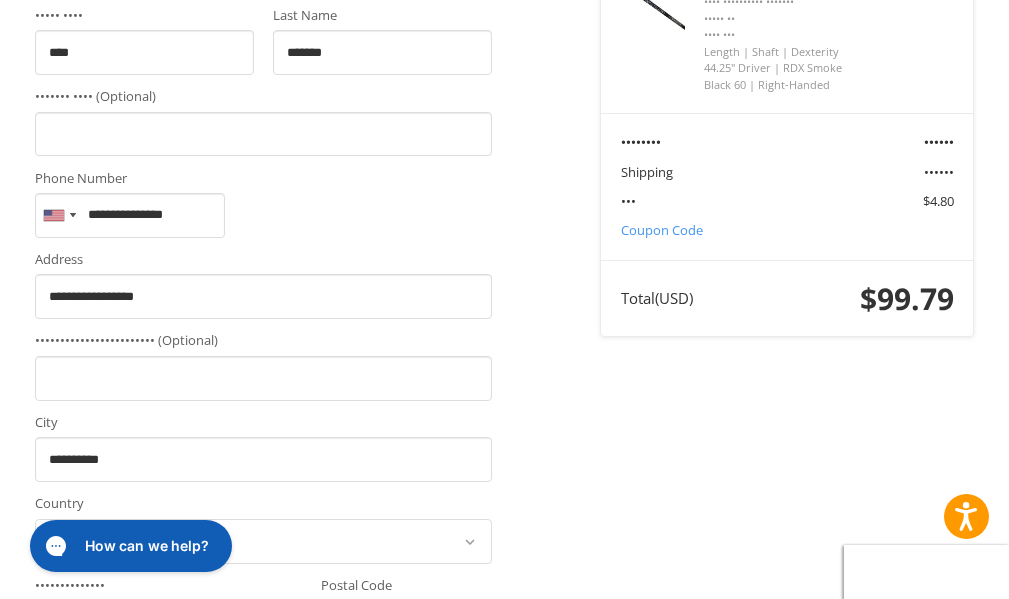 click on "•••• •• •••• ••• ••••••• •••••• ••• •••• ••••••••" at bounding box center [264, 682] 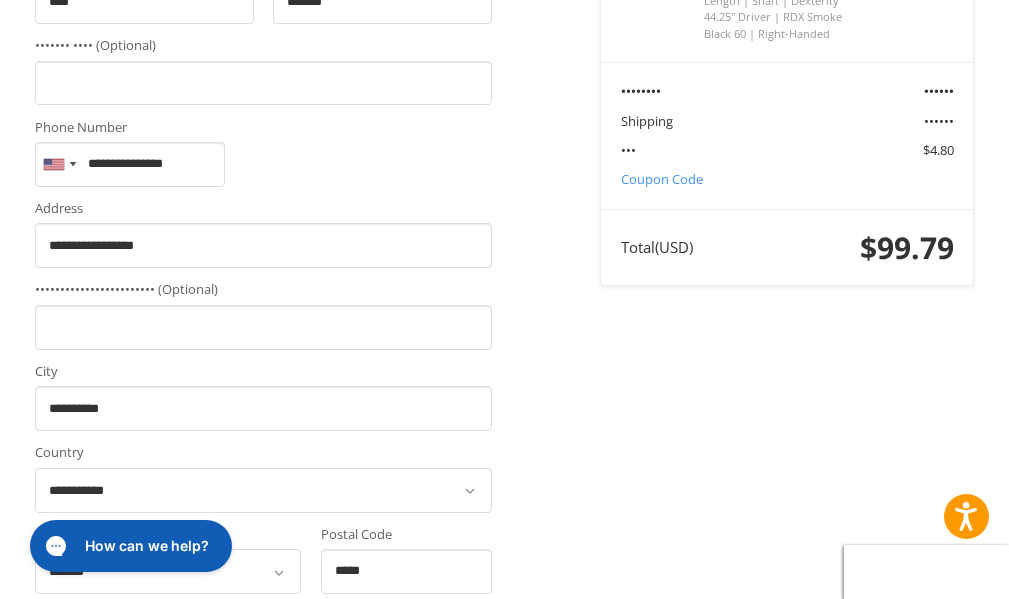 scroll, scrollTop: 825, scrollLeft: 0, axis: vertical 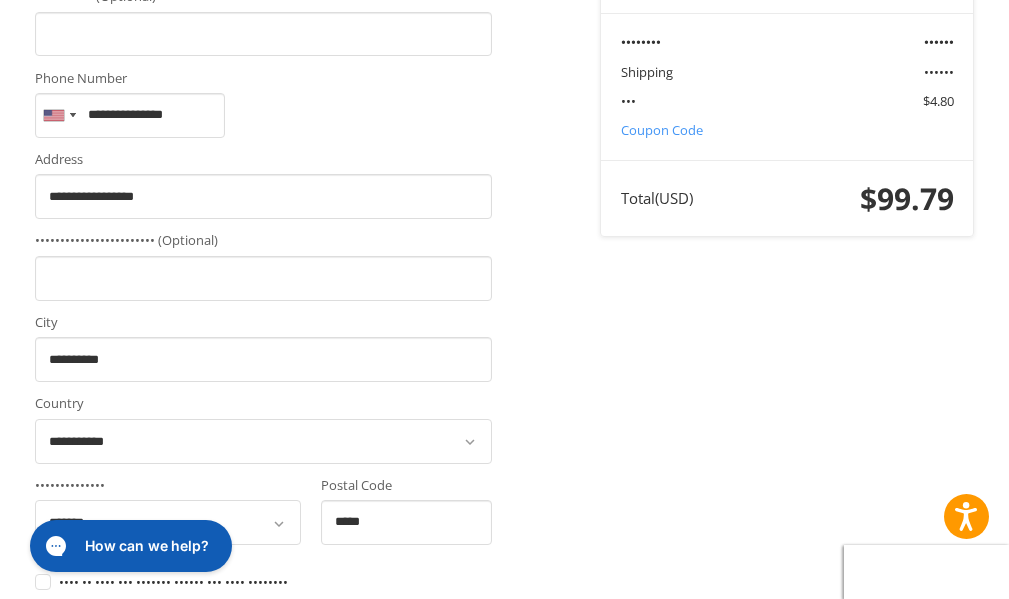 click on "My billing address is the same as my shipping address." at bounding box center (264, 738) 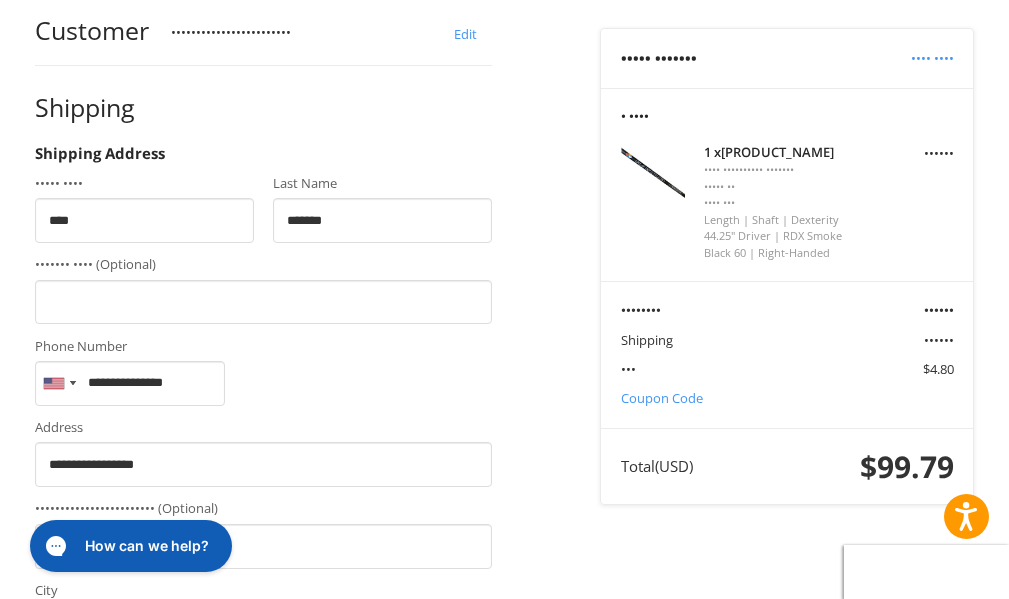 scroll, scrollTop: 825, scrollLeft: 0, axis: vertical 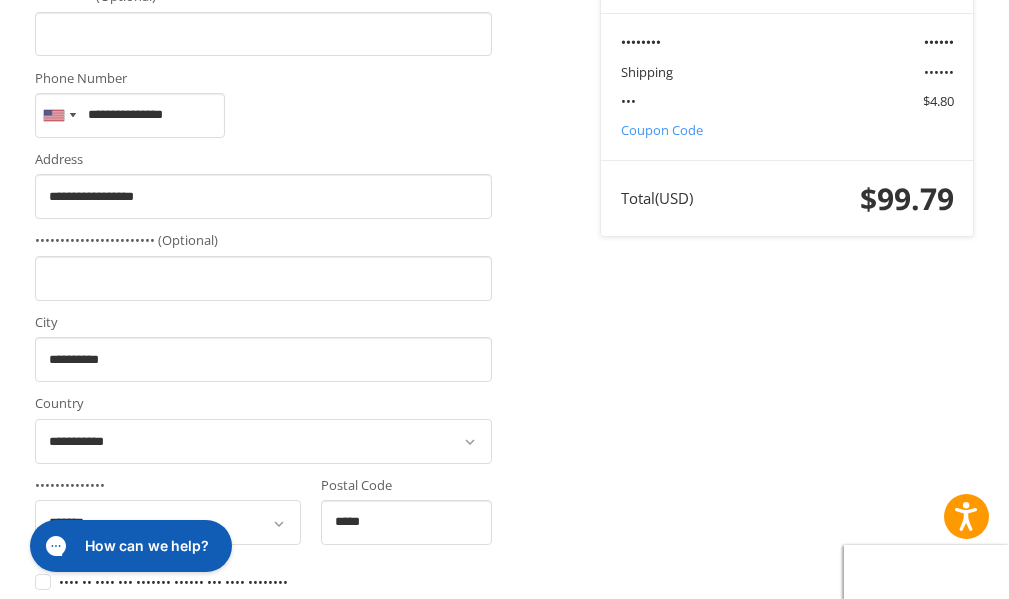 click on "Economy Shipping (7-12 Business Days) (Free)" at bounding box center (258, 830) 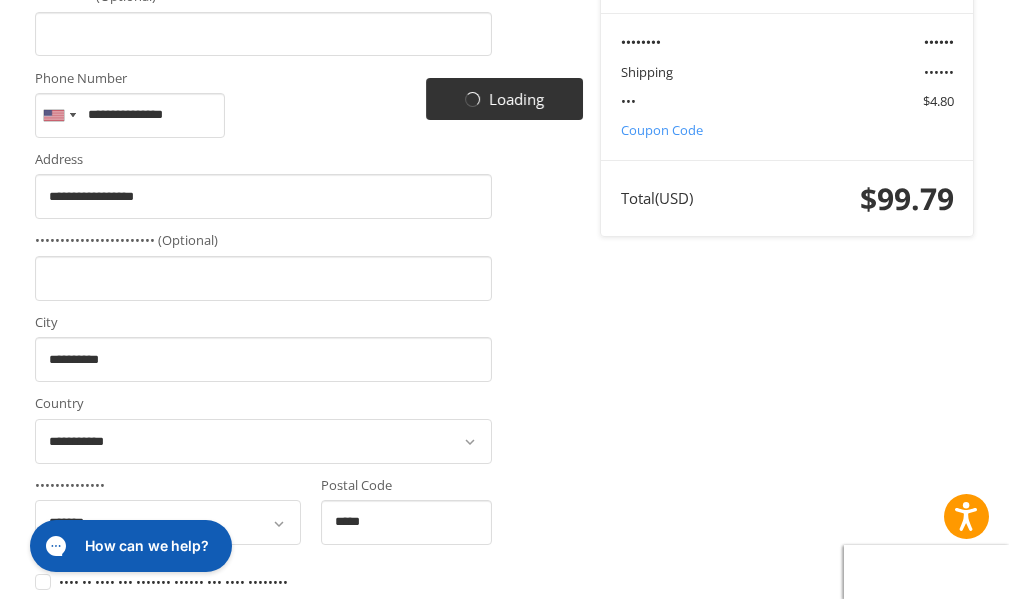 scroll, scrollTop: 425, scrollLeft: 0, axis: vertical 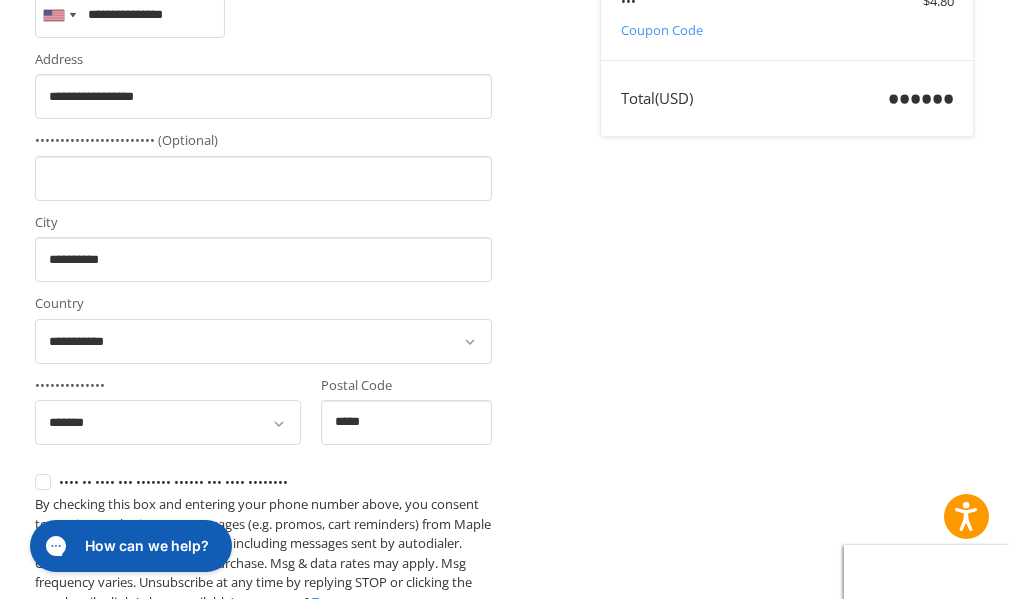 click on "•••• •••• ••••••• ••••• •••••••• ••••••" at bounding box center (258, 802) 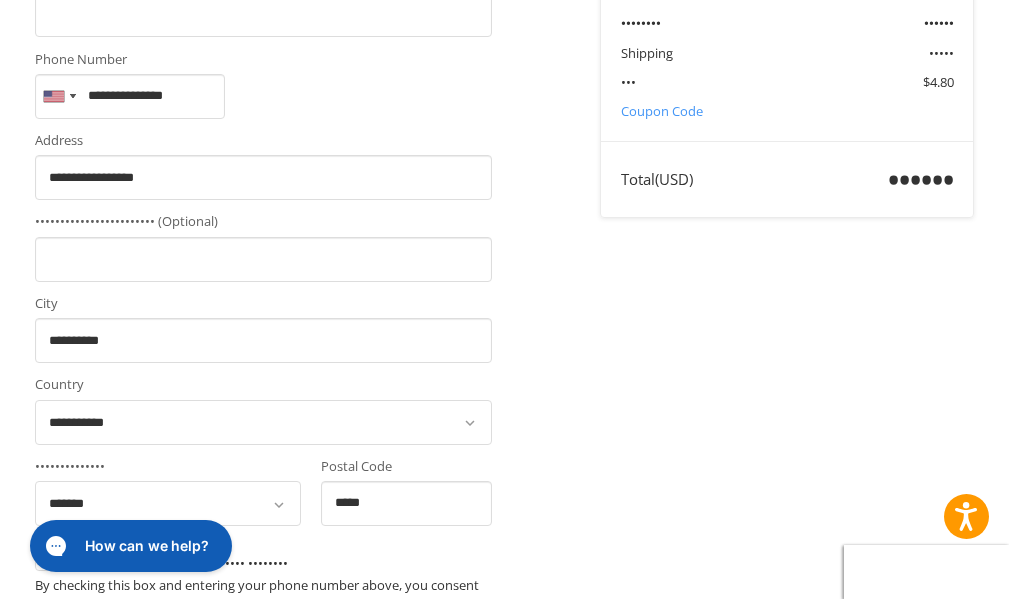 scroll, scrollTop: 1025, scrollLeft: 0, axis: vertical 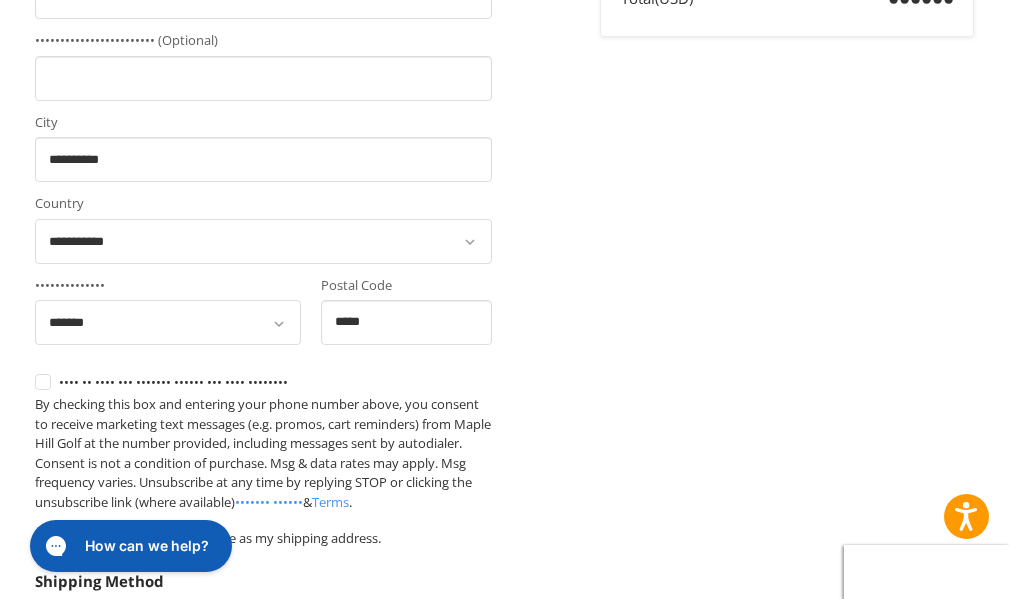 click on "UPS® (UPS® Ground)" at bounding box center (255, 752) 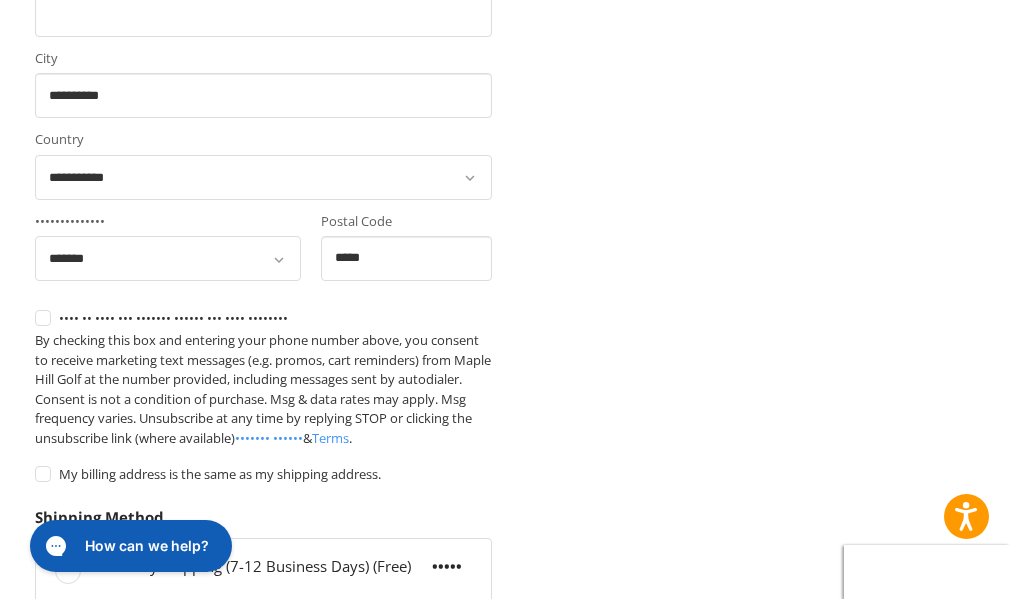 scroll, scrollTop: 1125, scrollLeft: 0, axis: vertical 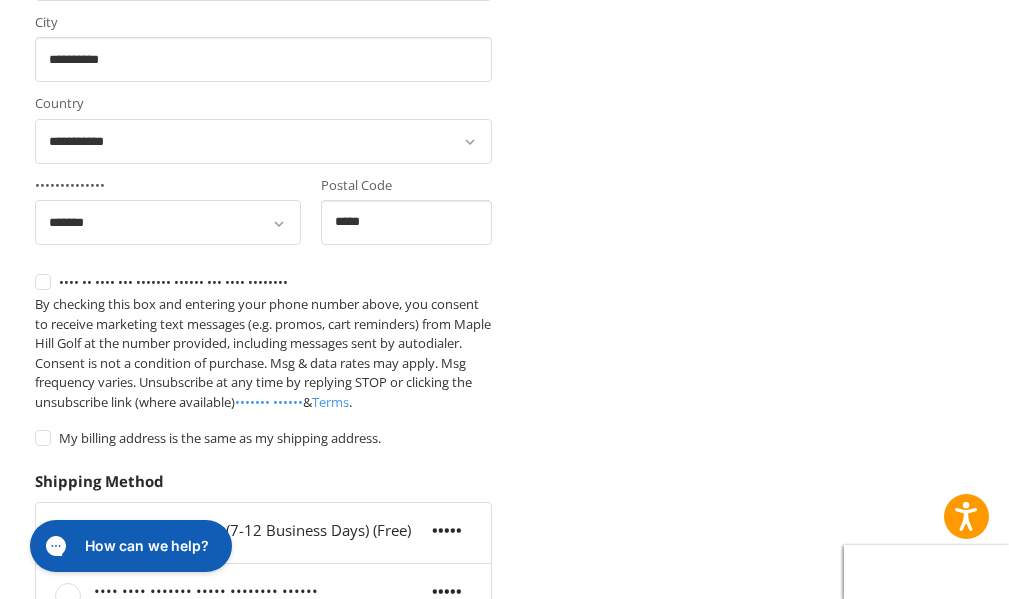 click on "Customer [EMAIL] Edit Shipping Shipping Address First Name **** Last Name ******* Company Name   (Optional) Phone Number United States [PHONE] Afghanistan ([COUNTRY]) [PHONE] Albania ([COUNTRY]) [PHONE] Algeria ([COUNTRY]) [PHONE] American Samoa [PHONE] Andorra [PHONE] Angola [PHONE] Anguilla [PHONE] Antigua and Barbuda [PHONE] Argentina [PHONE] Armenia ([COUNTRY]) [PHONE] Aruba [PHONE] Ascension Island [PHONE] Australia [PHONE] Austria ([COUNTRY]) [PHONE] Azerbaijan ([COUNTRY]) [PHONE] Bahamas [PHONE] Bahrain ([COUNTRY]) [PHONE] Bangladesh ([COUNTRY]) [PHONE] Barbados [PHONE] Belarus ([COUNTRY]) [PHONE] Belgium ([COUNTRY]) [PHONE] Belize [PHONE] Benin ([COUNTRY]) [PHONE] Bermuda [PHONE] Bhutan ([COUNTRY]) [PHONE] Bolivia [PHONE] Bosnia and Herzegovina ([COUNTRY]) [PHONE] Botswana [PHONE] Brazil ([COUNTRY]) [PHONE] British Indian Ocean Territory [PHONE] British Virgin Islands [PHONE] Brunei [PHONE] Bulgaria ([COUNTRY]) [PHONE] Burkina Faso [PHONE] Burundi ([COUNTRY]) [PHONE] Cambodia ([COUNTRY]) [PHONE]" at bounding box center (504, 187) 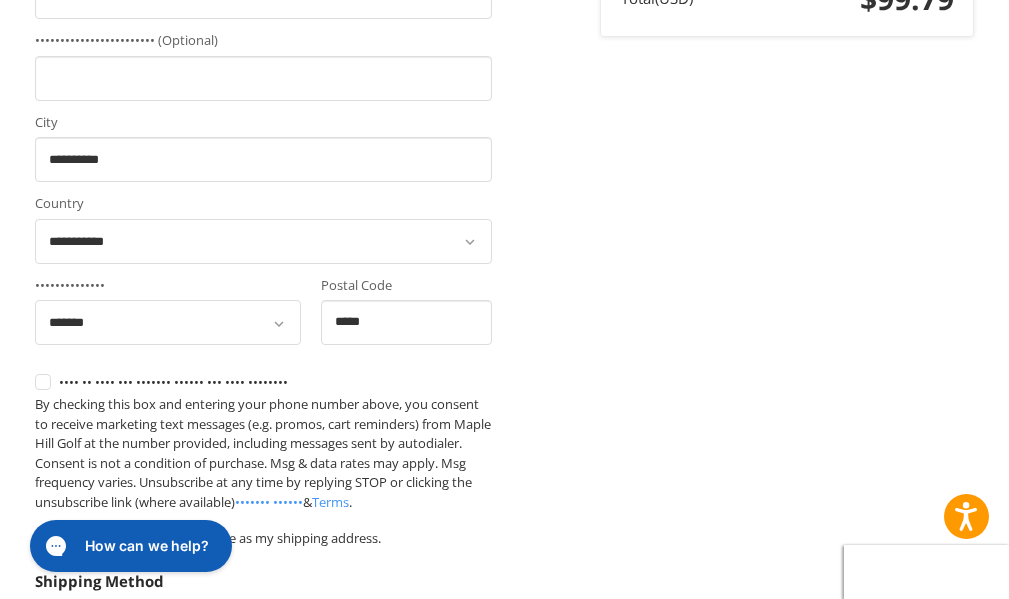 scroll, scrollTop: 925, scrollLeft: 0, axis: vertical 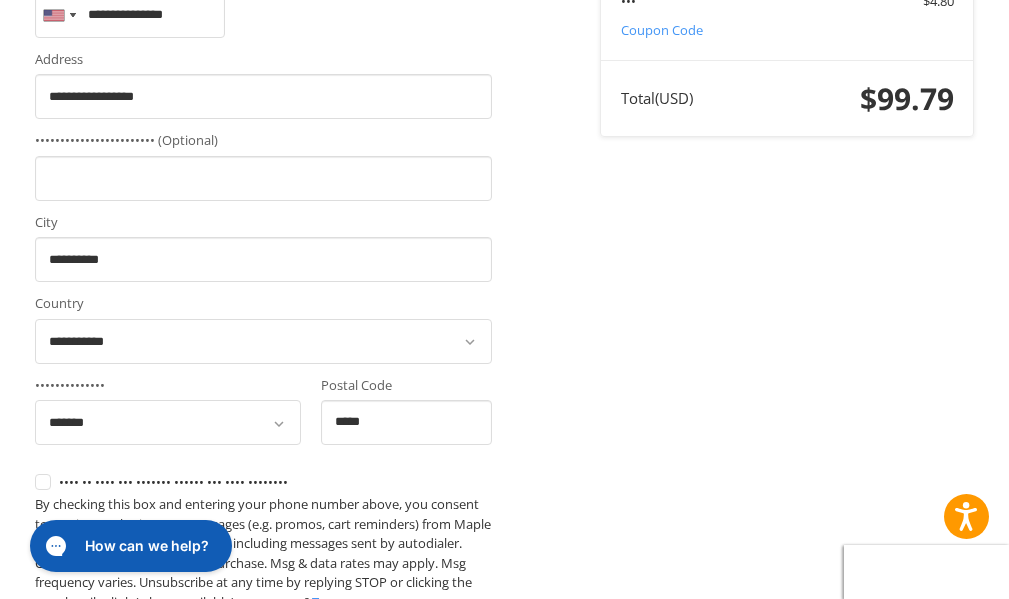 click on "••••••• •••••••• ••••• •••••••• ••••• •••••• •••••" at bounding box center [264, 733] 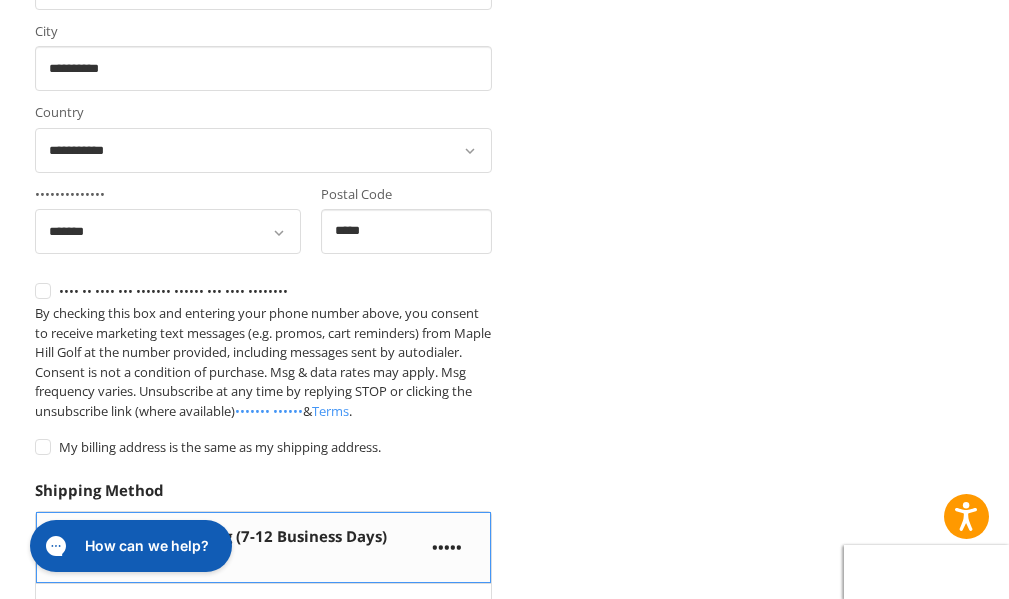 scroll, scrollTop: 1125, scrollLeft: 0, axis: vertical 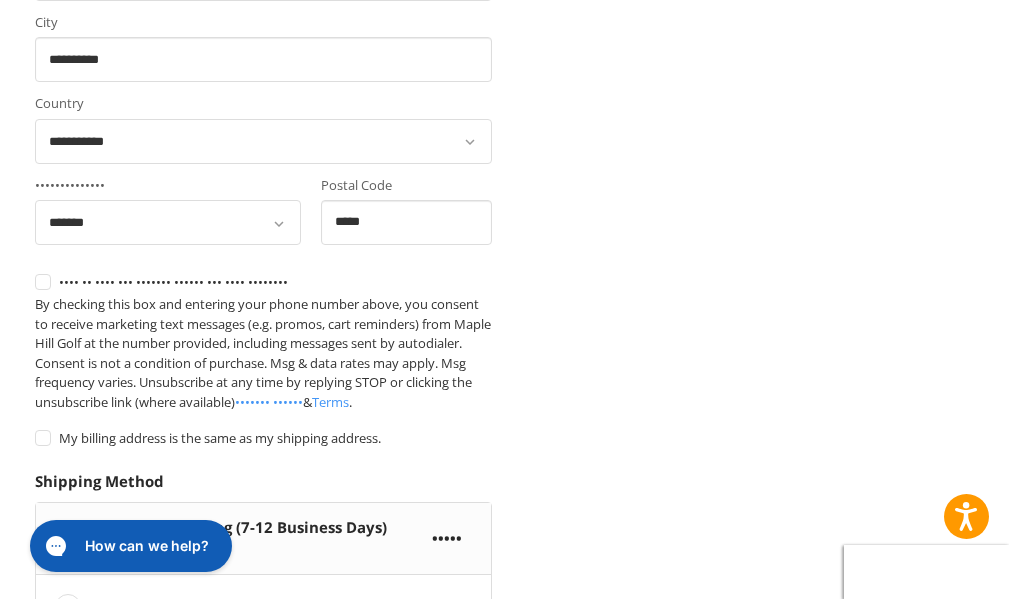 drag, startPoint x: 161, startPoint y: 377, endPoint x: 113, endPoint y: 379, distance: 48.04165 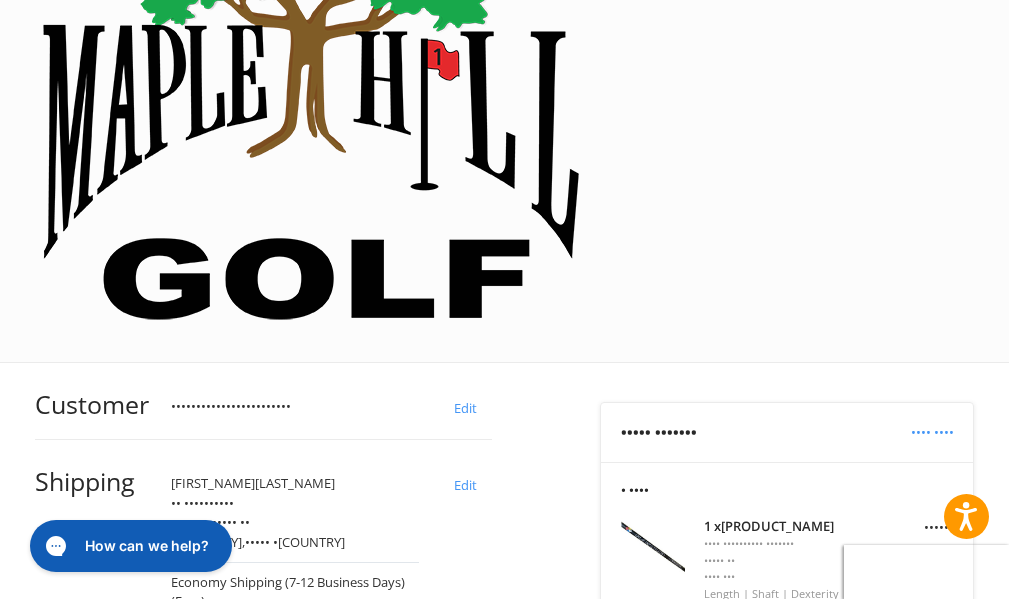 scroll, scrollTop: 345, scrollLeft: 0, axis: vertical 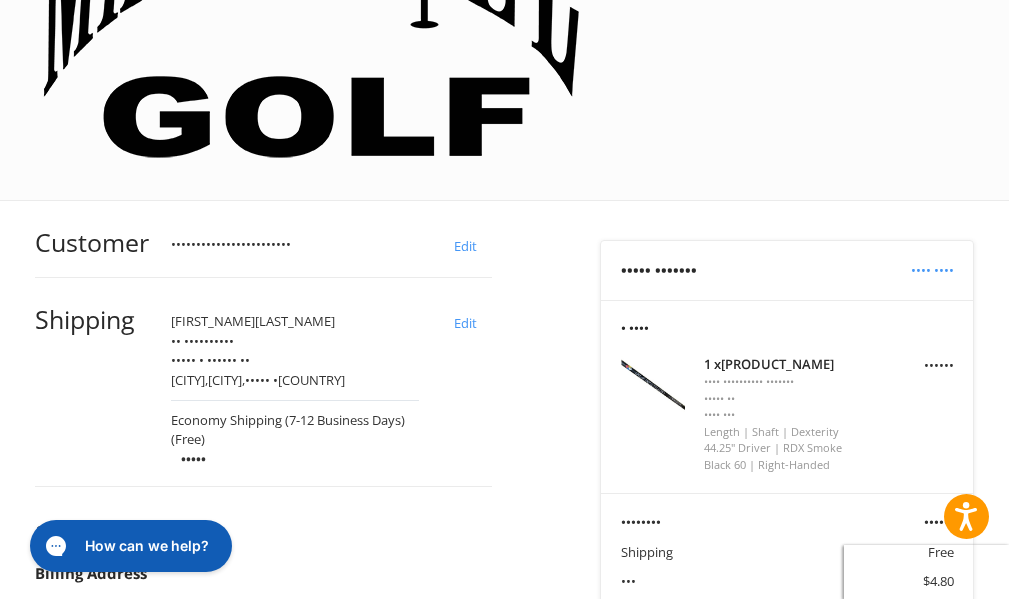 type on "****" 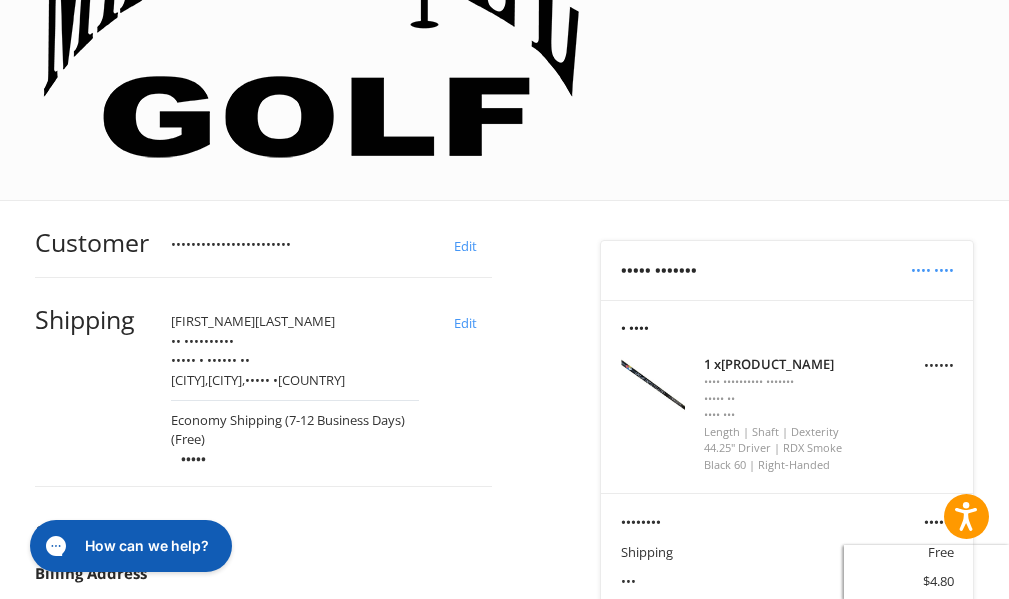 type on "*******" 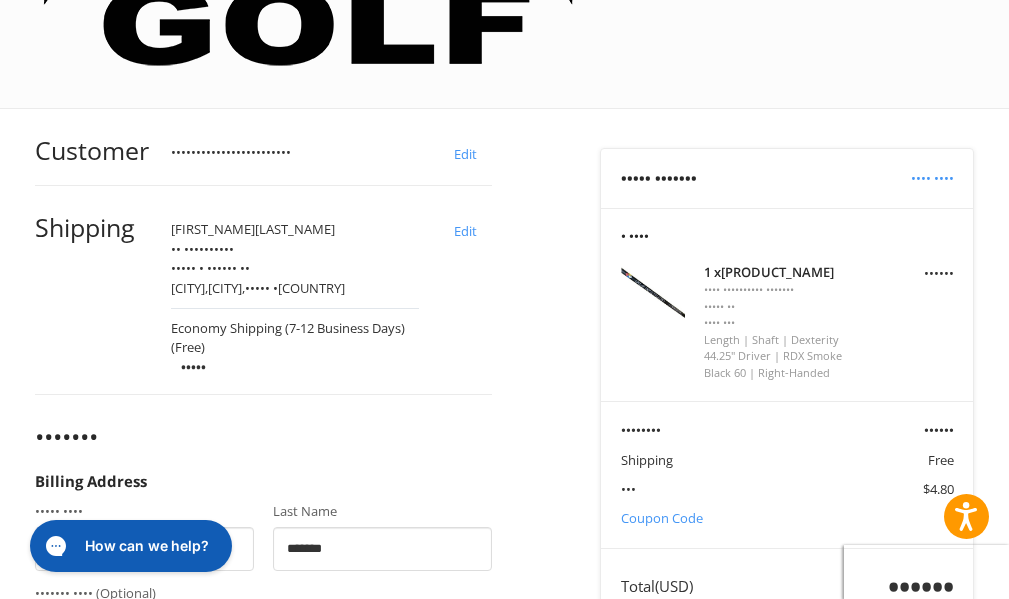 scroll, scrollTop: 545, scrollLeft: 0, axis: vertical 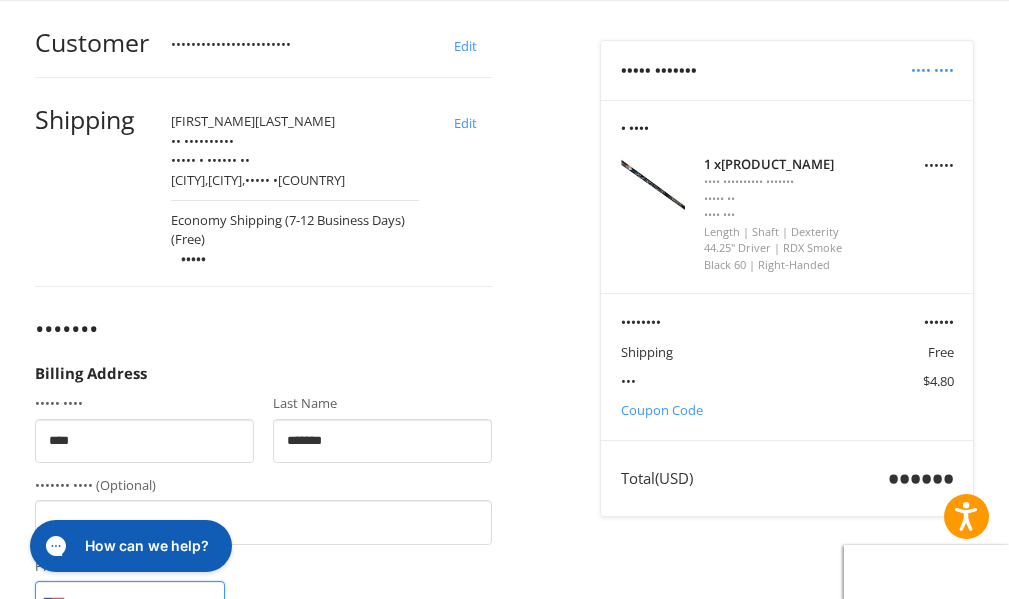 type on "**********" 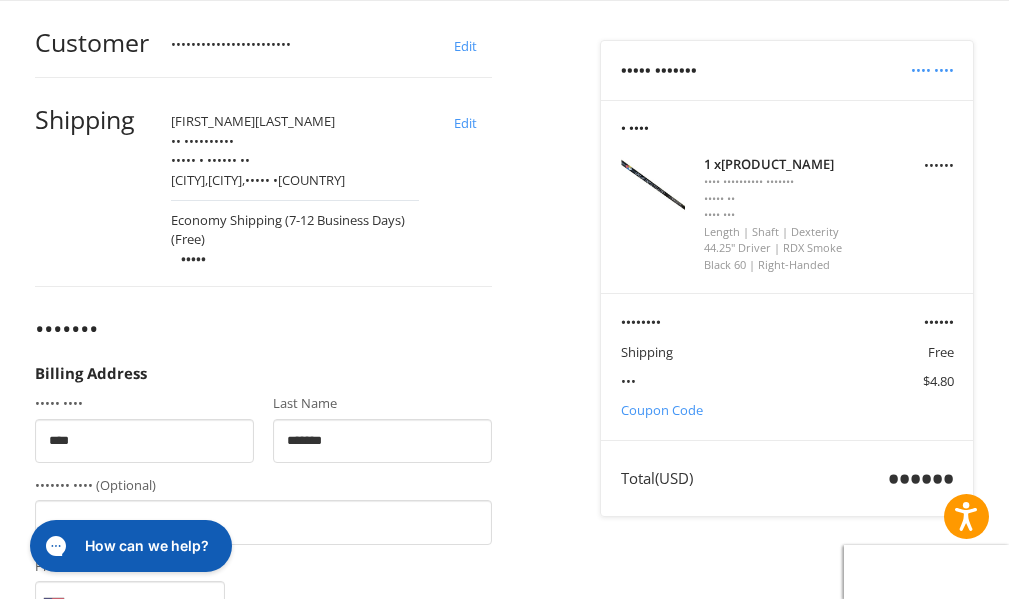 click on "Address" at bounding box center (264, 685) 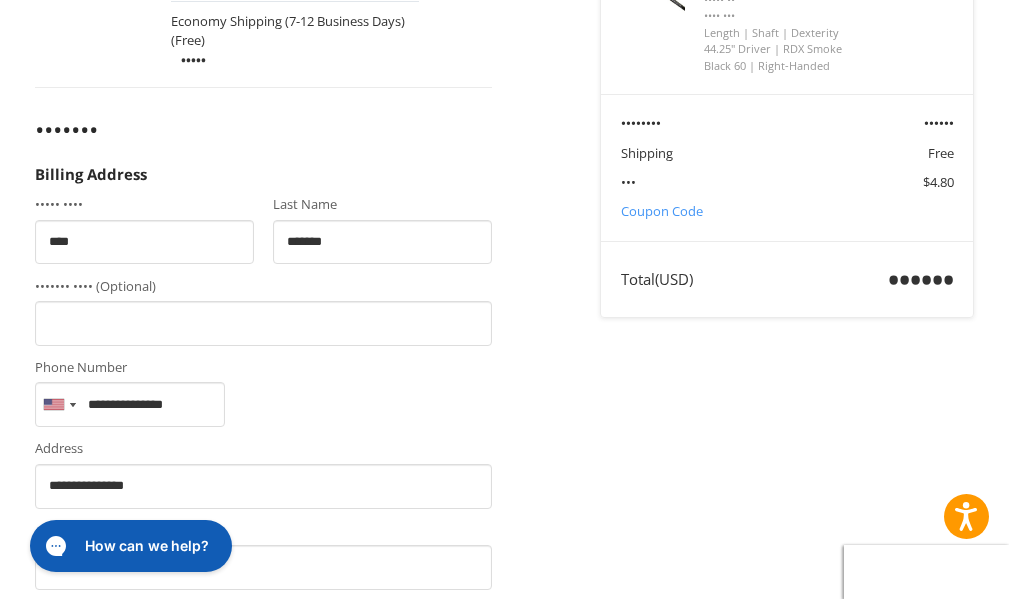 scroll, scrollTop: 745, scrollLeft: 0, axis: vertical 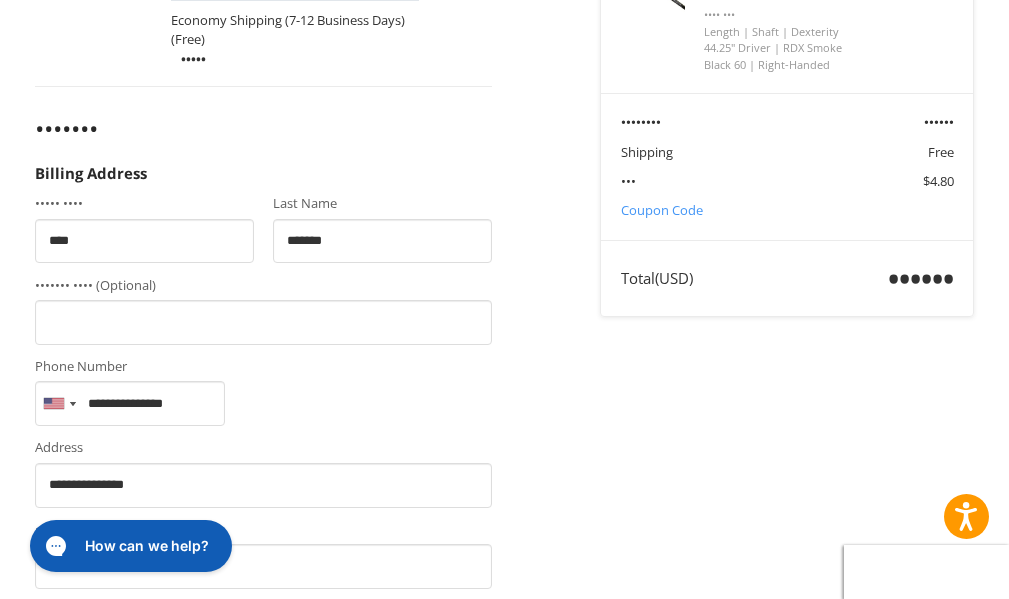 click on "•••••••••••••••• ••••••••••• ••••••••••••• ••••••• ••••••• •••••••••••••• ••••••• •••••• •••••••• •••••••••• ••••••••••••••••••• ••••••••• ••••••• ••••• ••••••••• ••••••• •••••••••• ••••••• ••••••• •••••••••• •••••••• ••••••• ••••••• •••••• ••••• ••••••• •••••• ••••••• •••••••••••••••••••••••••••••••• •••••••••••••••••••••• •••••••• ••••••••••••• •••••• •••••••••••••••••••••••••••••• ••••••••••••••••• •••••••• •••••••••••• ••••••• •••••••• •••••••• •••••• •••••••••• •••••••••••••• •••••••••••••••••••••••• •••• ••••• ••••• •••••••••••••••• ••••••••••••••••••••••• •••••••• ••••••• ••••• ••••••••••••••••••••••••••••••••••••• •••••••••••• •••••••••• ••••••••••••• ••••••• ••••••• •••••• ••••••• ••••••• •••••••• •••••••• •••••••••••••••••• ••••••• ••••• ••••••••••• ••••••••••••••••• ••••••• ••••••• •••••••• •••••••• ••••••••••••••••••••••••••• ••••••••••••• •••• ••••••• •••••• ••••••••••••• •••••••••••••••• ••••••••••••••••••••••••••• ••••• •••••• ••••••• ••••••• ••••• ••••••••• •••••• ••••••••• ••••••• ••••••••••" at bounding box center [264, 729] 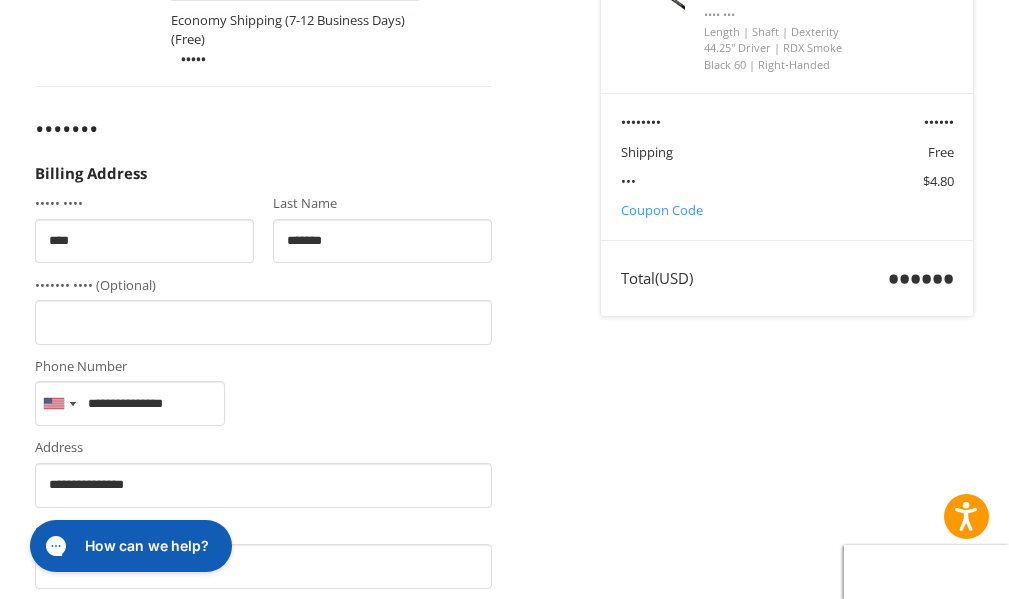 select on "••" 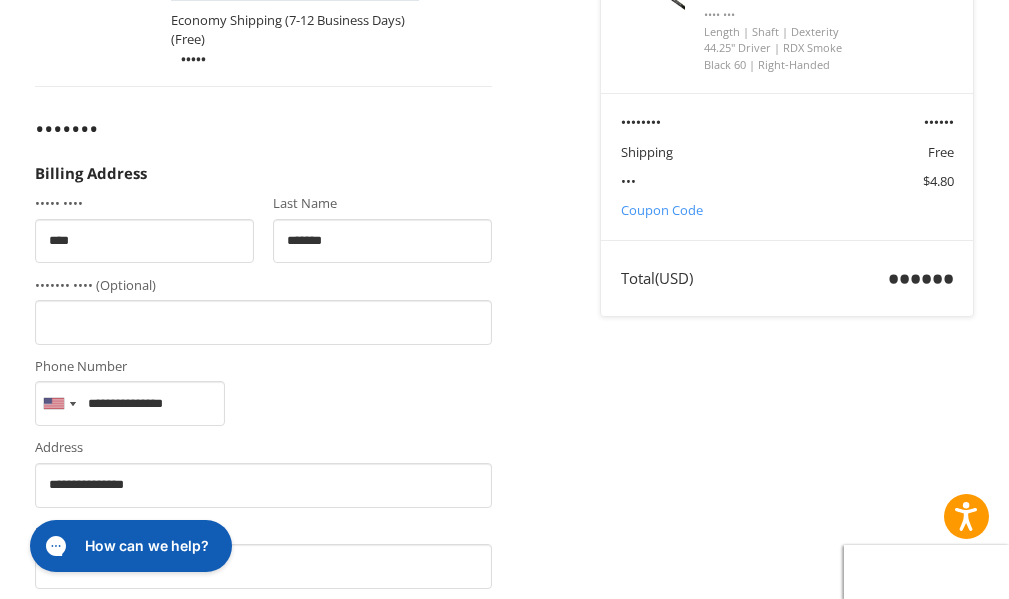 type on "*****" 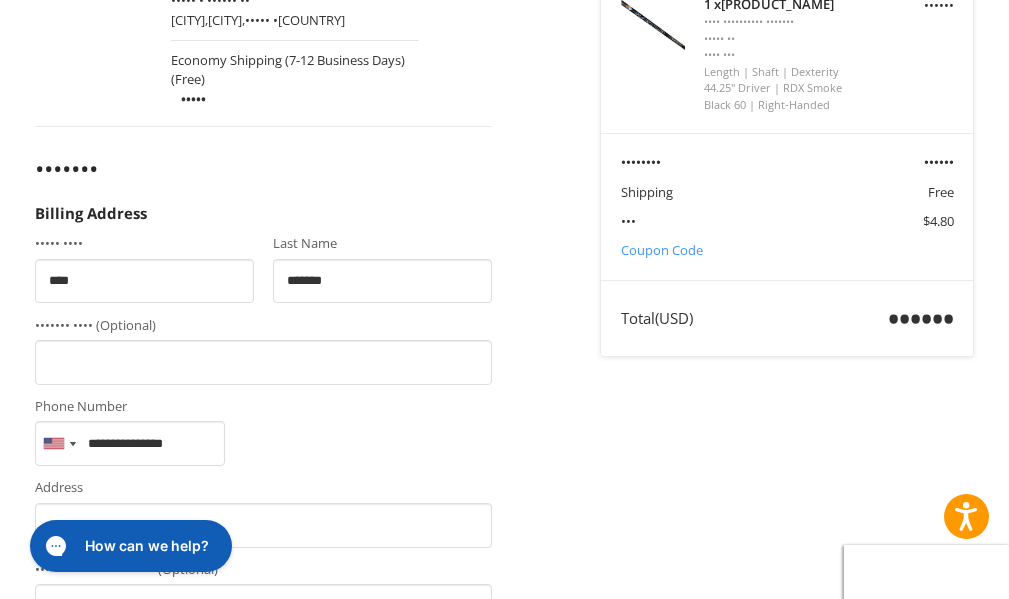 click on "•••••••• •••••••••••••••••••••••• •••• •••••••• ••••  •••••••   •• •••••••••• ••••• • •••••• ••  •••••••••••  •••••••••  ••••• •  •••••• ••••••  ••••••• •••••••• ••••• •••••••• ••••• •••••• ••••• •••• ••••••• ••••••• ••••••• ••••• •••• •••• •••• •••• ••••••• ••••••• ••••   •••••••••• ••••• •••••• •••••• •••••• •• ••••••••••• •••••••••••••• ••• ••••••• •••••••••• •••• ••••••• •••••••••••• •••• •••••••• ••••• •• ••••••• •••• •••••• •••• •••••••• •• ••••••• ••• ••••••• •• ••••••••• ••• ••••••• •••••••••• •••• ••••• •••• ••••••••• •••••• •••• ••••••••• ••• ••••••• •••••••••••• ••• •••••••••• •••••••••••• •••• ••••••• •• ••••••• •••••••••••• •••• •••••••••• •••••••••• •••• •••••••• •• ••••••• •••••••••• •••• ••••••• •••••••• ••• •••••• •••• ••••• ••••••• •••• ••••••• •• •••••• ••••••• •••• ••••••• •••• •••••• ••• ••••••••••• •••••• • •••••••••••• •••• •••••••• •••• •••••• •••••••• ••• •••• •• •••••• •••• ••••" at bounding box center [504, 458] 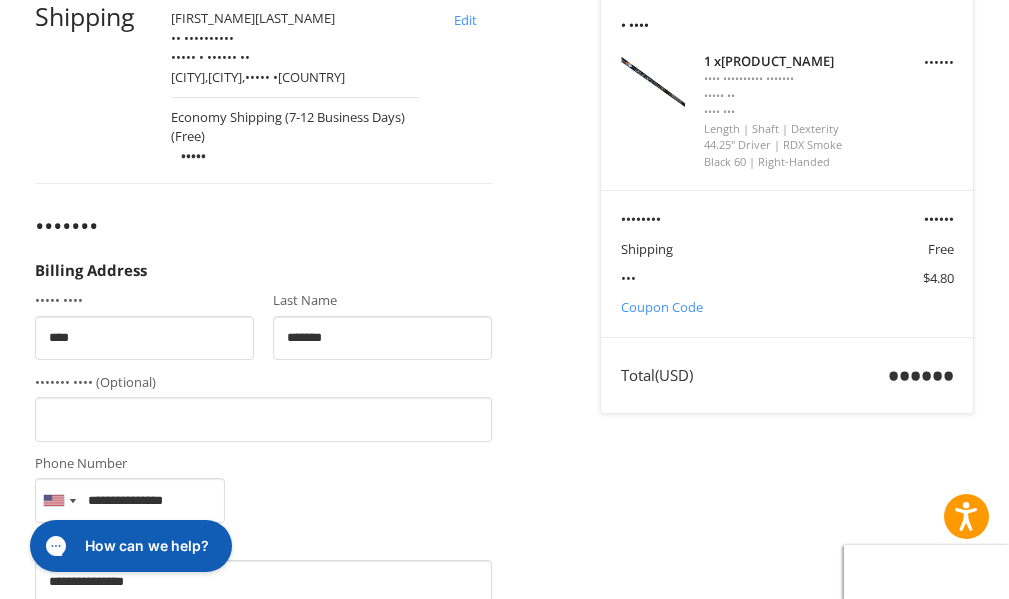 scroll, scrollTop: 645, scrollLeft: 0, axis: vertical 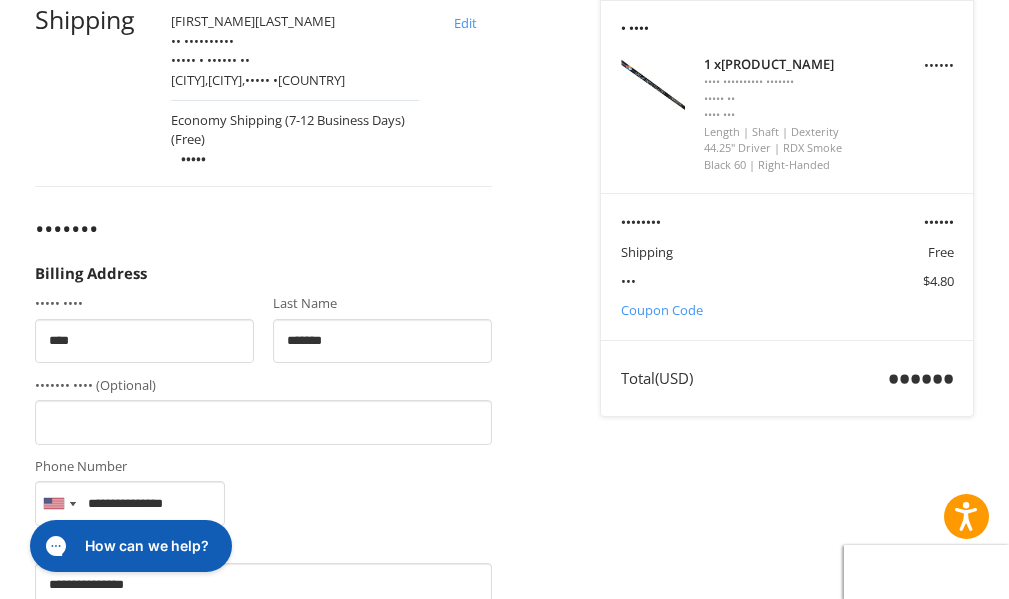 click on "•••••••• •••••••••••••••••••••••• •••• •••••••• ••••  •••••••   •• •••••••••• ••••• • •••••• ••  •••••••••••  •••••••••  ••••• •  •••••• ••••••  ••••••• •••••••• ••••• •••••••• ••••• •••••• ••••• •••• ••••••• ••••••• ••••••• ••••• •••• •••• •••• •••• ••••••• ••••••• ••••   •••••••••• ••••• •••••• •••••• •••••• •• ••••••••••• •••••••••••••• ••• ••••••• •••••••••• •••• ••••••• •••••••••••• •••• •••••••• ••••• •• ••••••• •••• •••••• •••• •••••••• •• ••••••• ••• ••••••• •• ••••••••• ••• ••••••• •••••••••• •••• ••••• •••• ••••••••• •••••• •••• ••••••••• ••• ••••••• •••••••••••• ••• •••••••••• •••••••••••• •••• ••••••• •• ••••••• •••••••••••• •••• •••••••••• •••••••••• •••• •••••••• •• ••••••• •••••••••• •••• ••••••• •••••••• ••• •••••• •••• ••••• ••••••• •••• ••••••• •• •••••• ••••••• •••• ••••••• •••• •••••• ••• ••••••••••• •••••• • •••••••••••• •••• •••••••• •••• •••••• •••••••• ••• •••• •• •••••• •••• ••••" at bounding box center (504, 518) 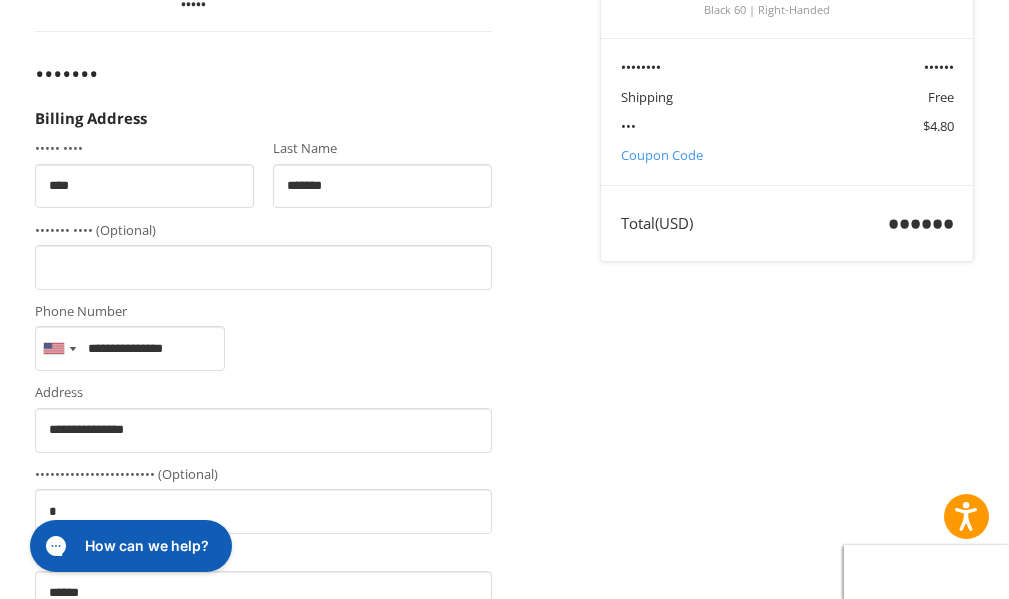 scroll, scrollTop: 806, scrollLeft: 0, axis: vertical 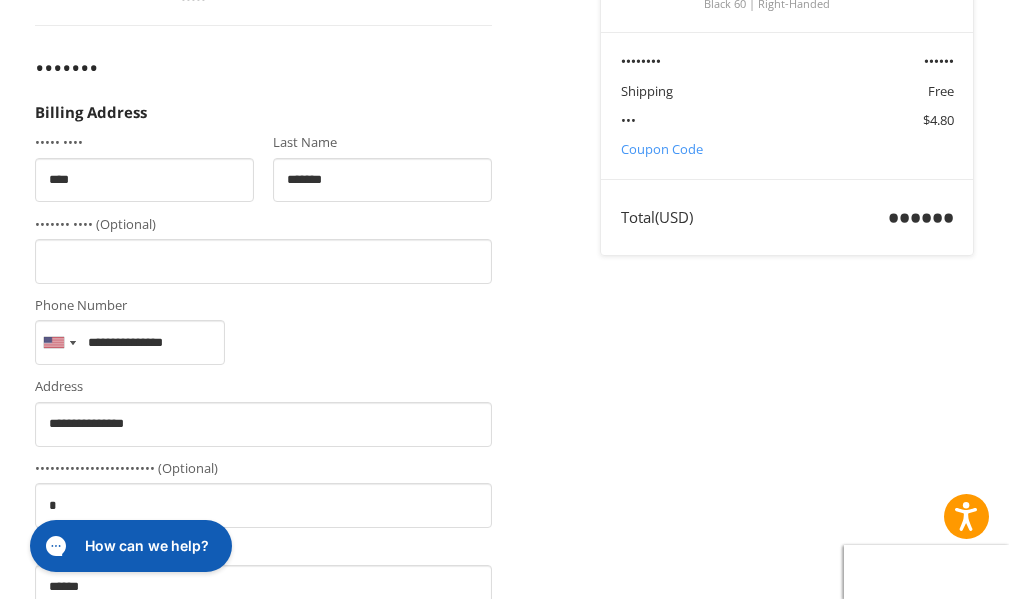 click on "••••••••" at bounding box center [85, 832] 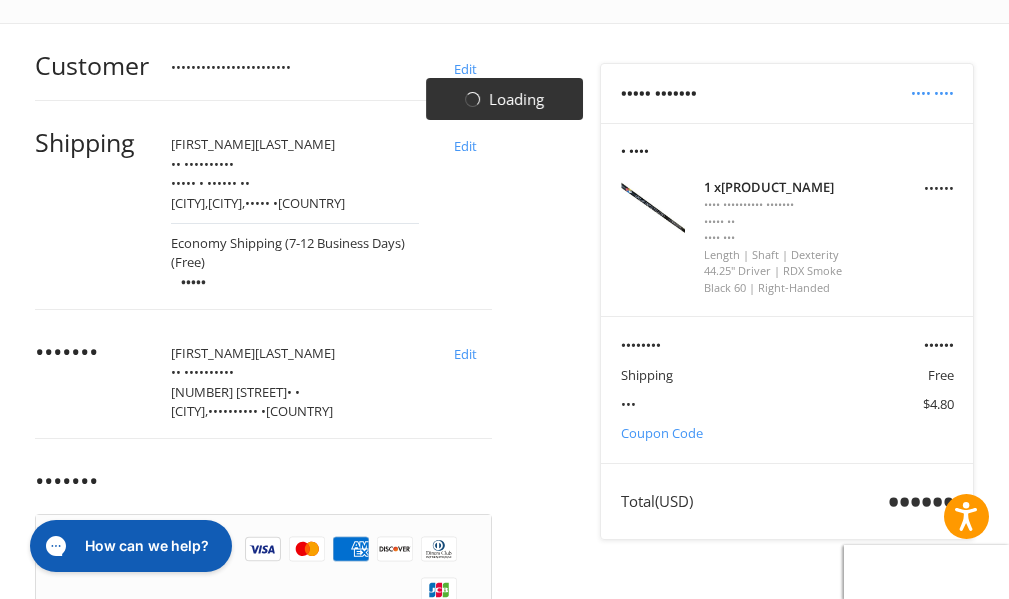 scroll, scrollTop: 535, scrollLeft: 0, axis: vertical 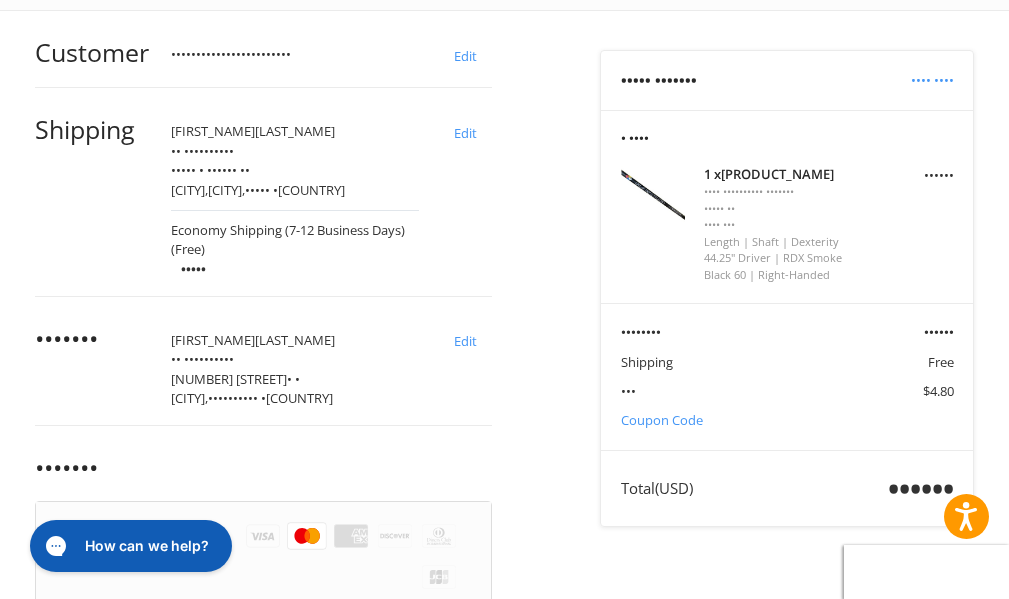 drag, startPoint x: 560, startPoint y: 369, endPoint x: 596, endPoint y: 363, distance: 36.496574 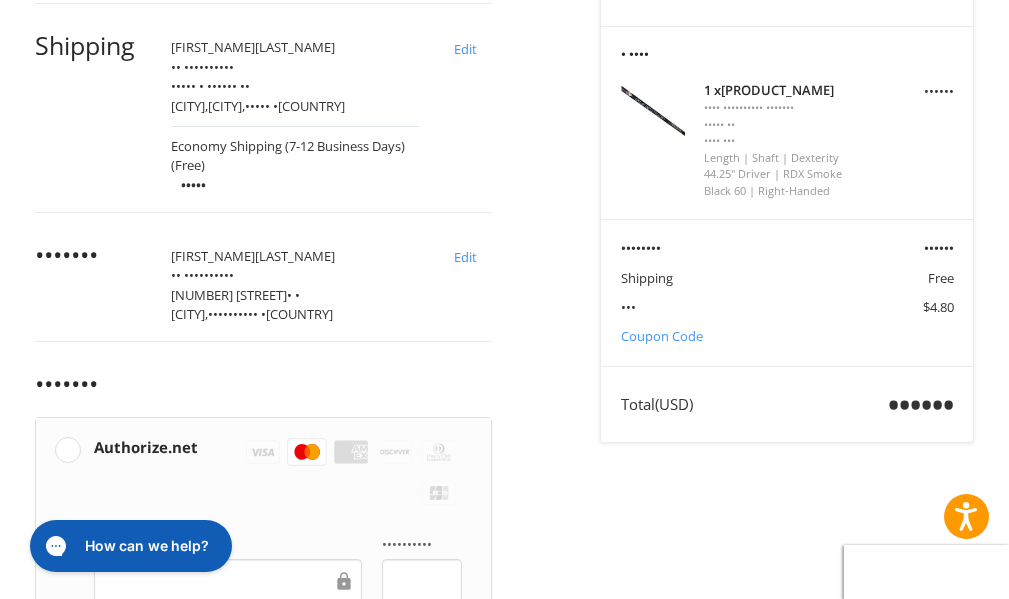 scroll, scrollTop: 713, scrollLeft: 0, axis: vertical 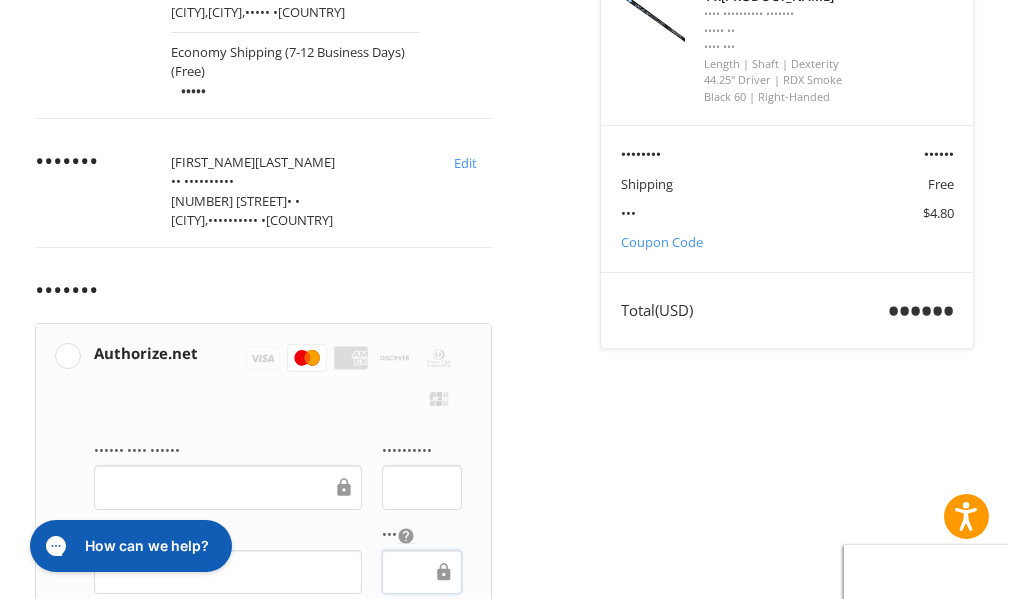 click on "••••• •••••" at bounding box center (264, 932) 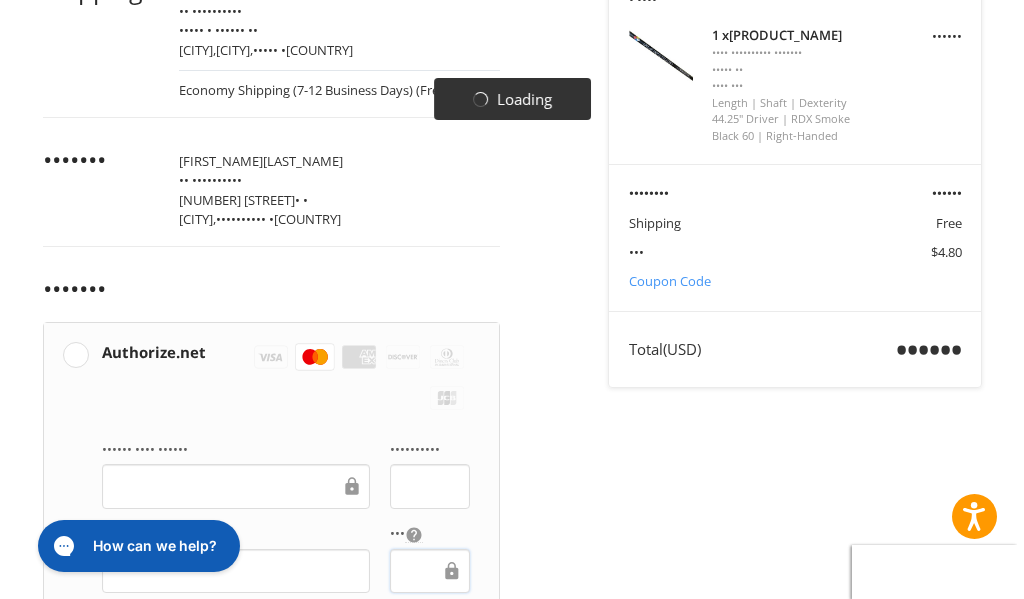 scroll, scrollTop: 0, scrollLeft: 0, axis: both 